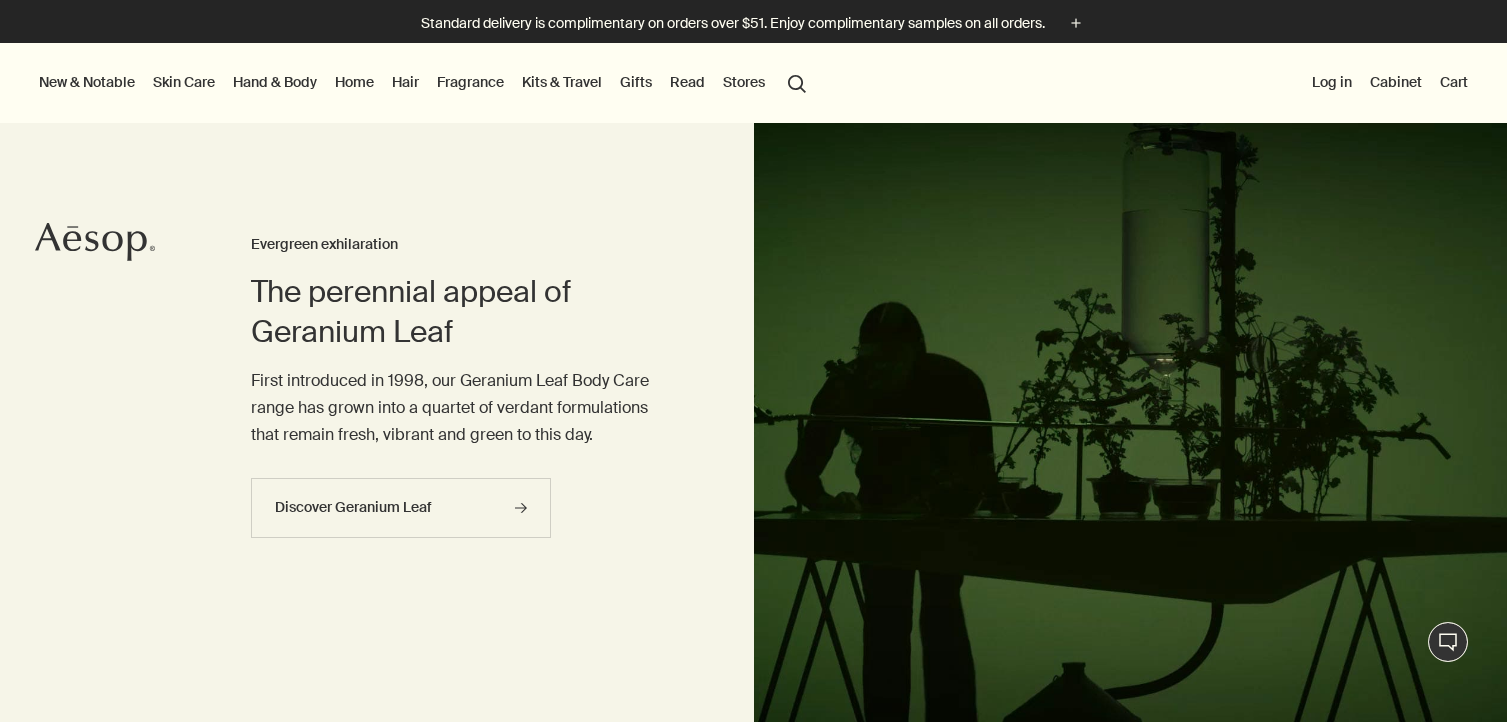 scroll, scrollTop: 0, scrollLeft: 0, axis: both 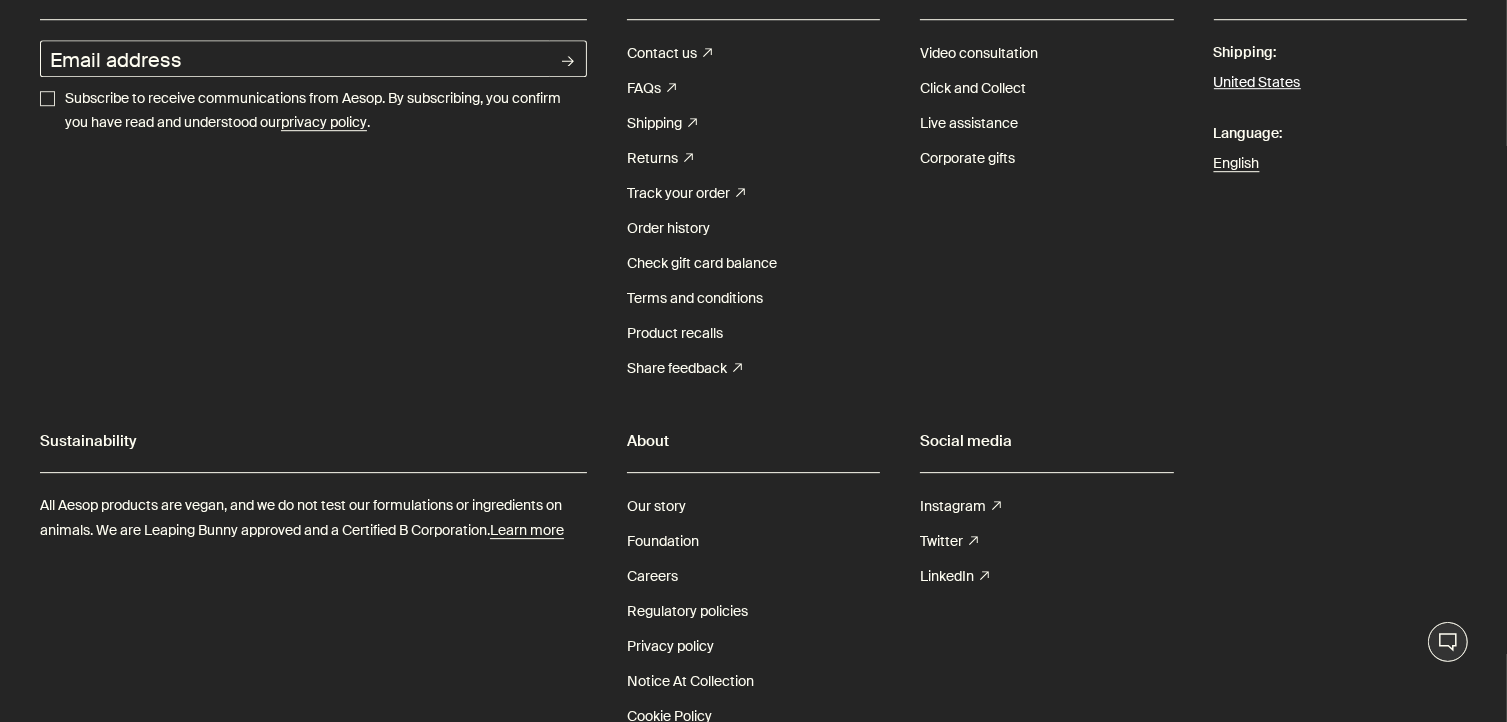 click on "United States" at bounding box center [1257, 83] 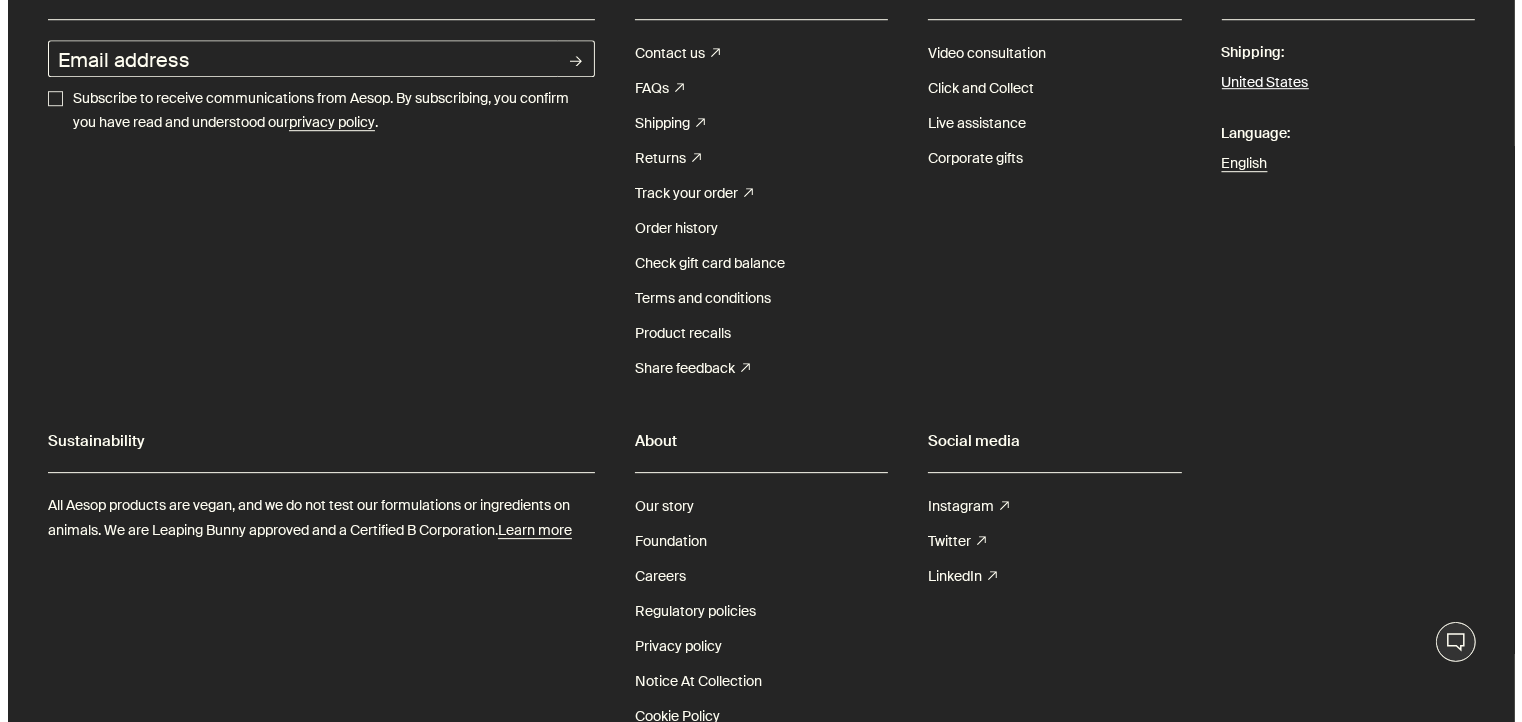 scroll, scrollTop: 5967, scrollLeft: 0, axis: vertical 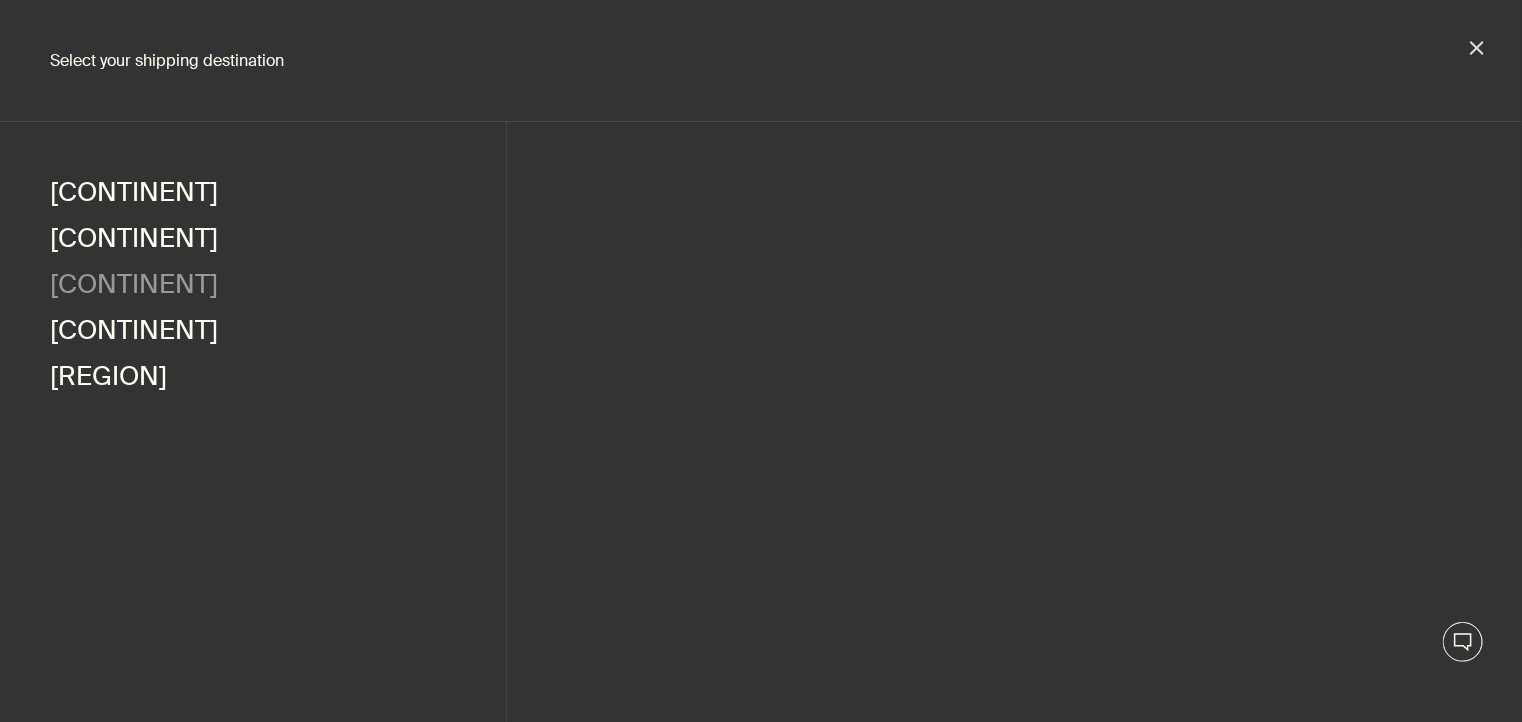 click on "Europe" at bounding box center [134, 287] 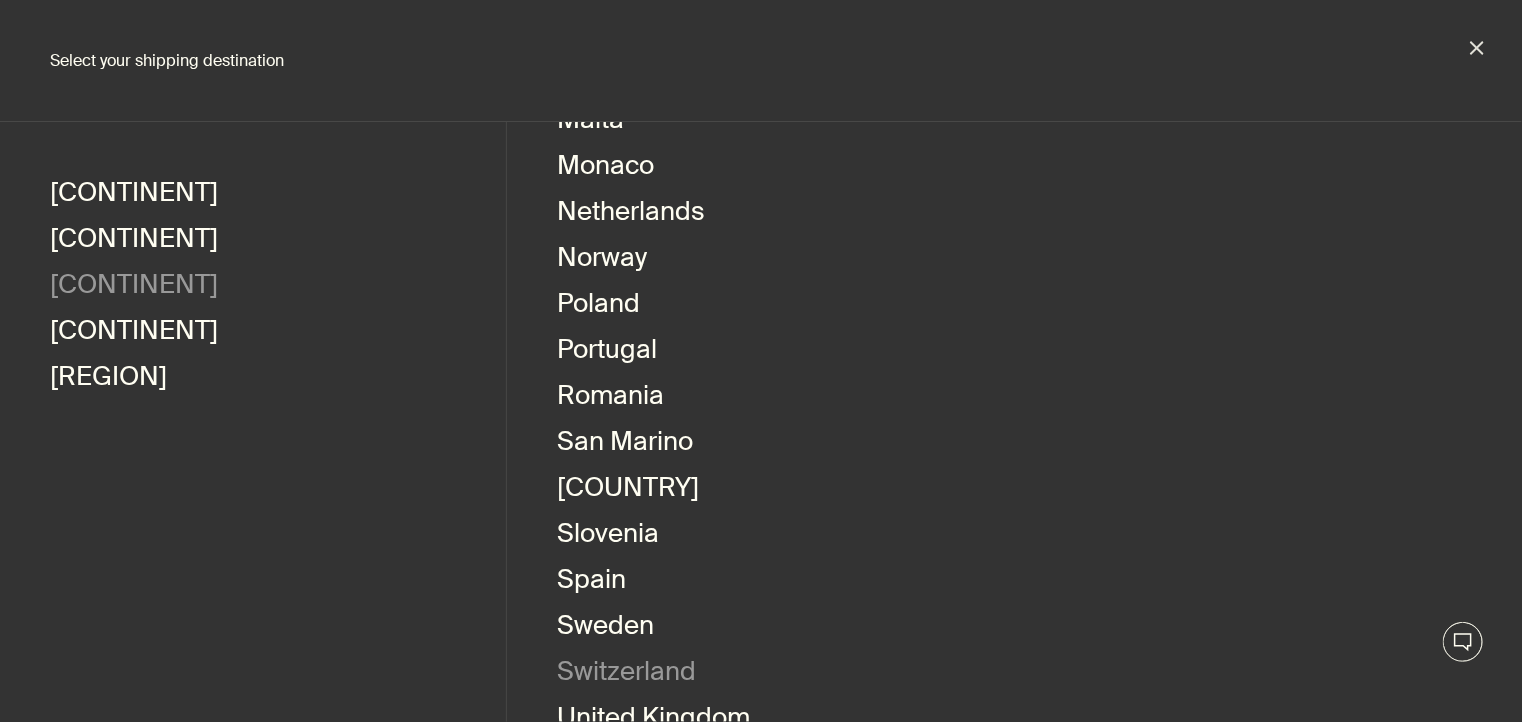 scroll, scrollTop: 1064, scrollLeft: 0, axis: vertical 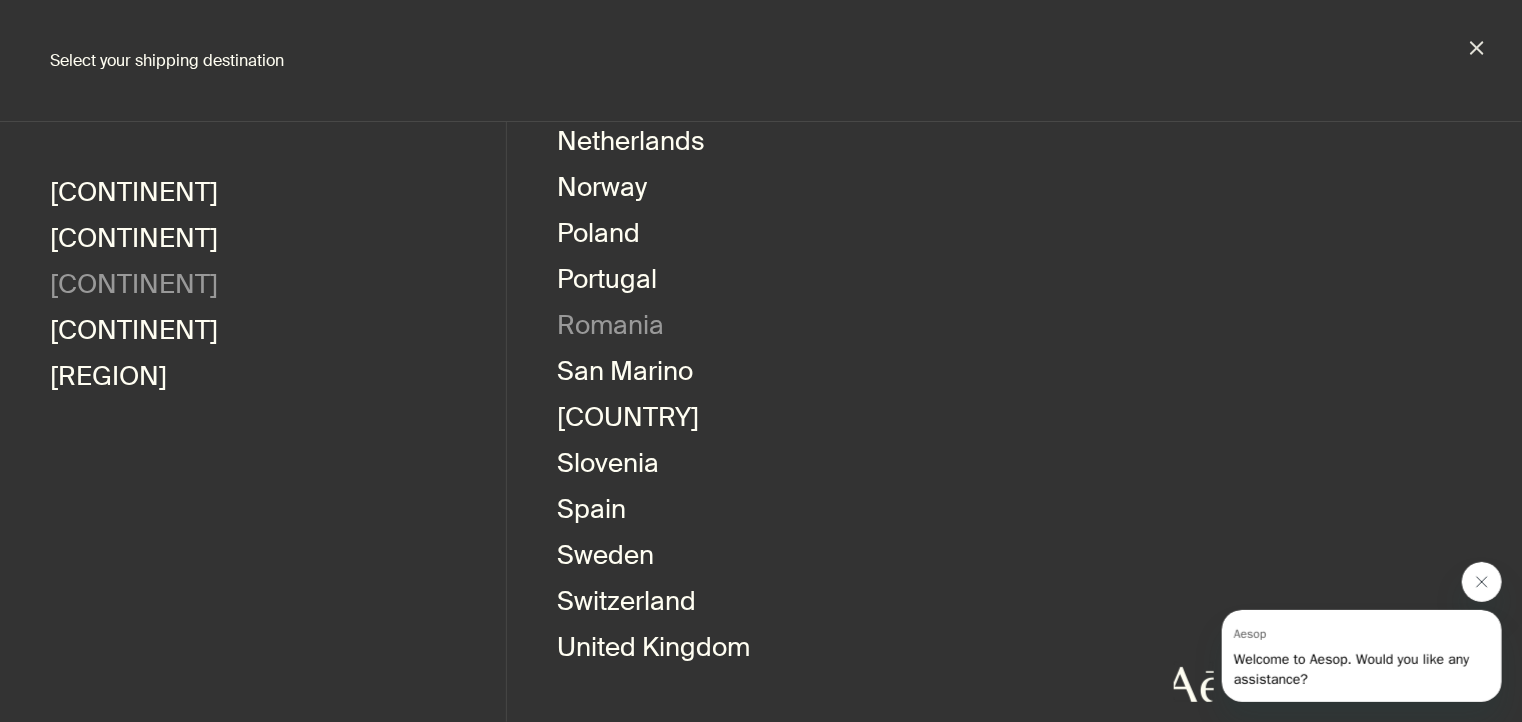 click on "Romania" at bounding box center [610, 328] 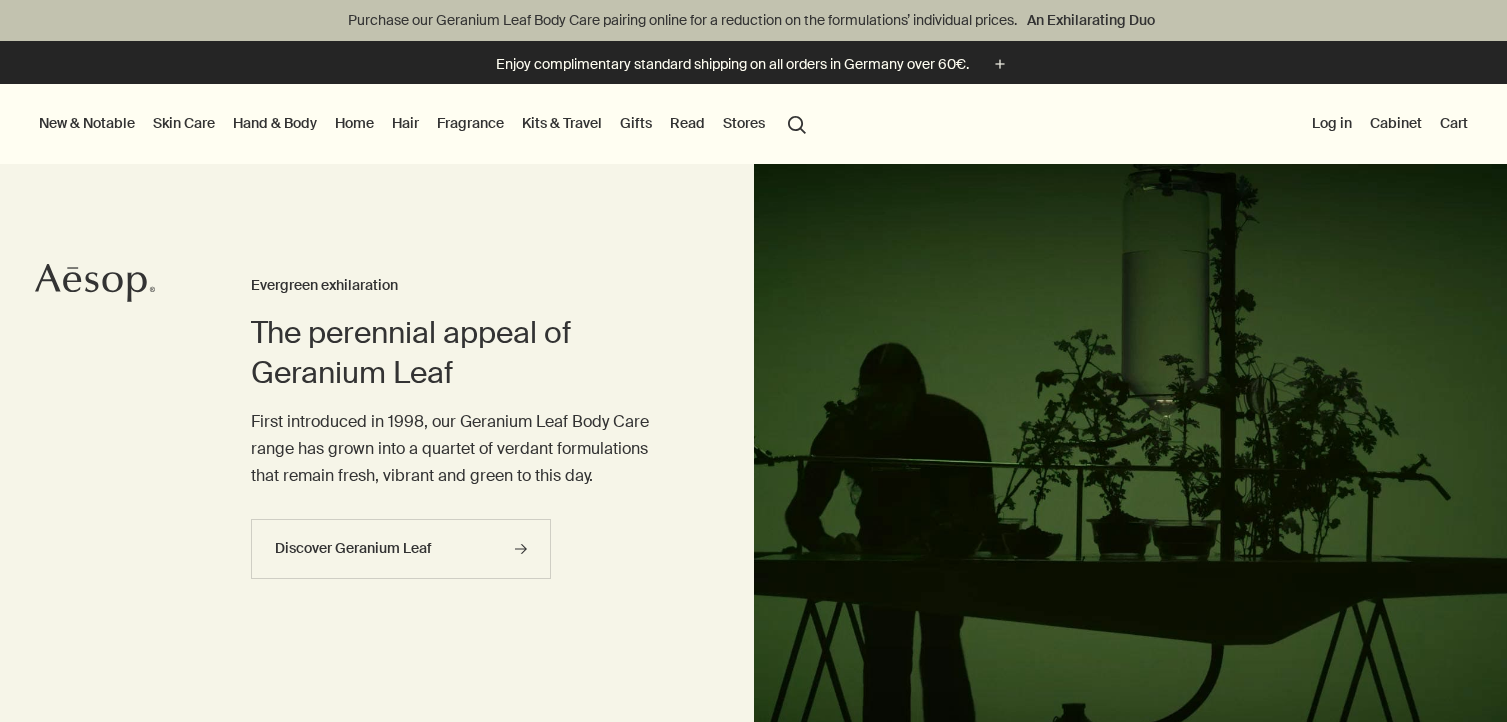 scroll, scrollTop: 0, scrollLeft: 0, axis: both 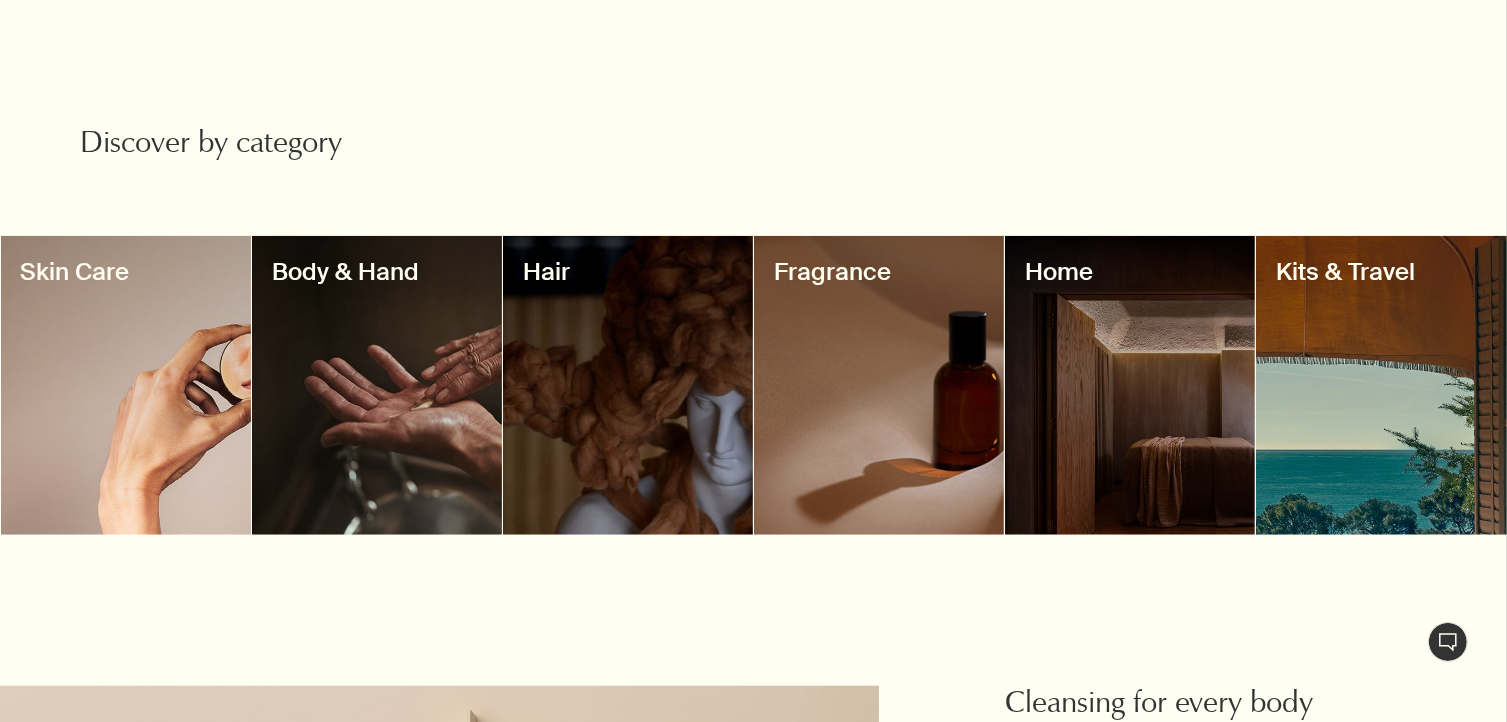 click at bounding box center [377, 385] 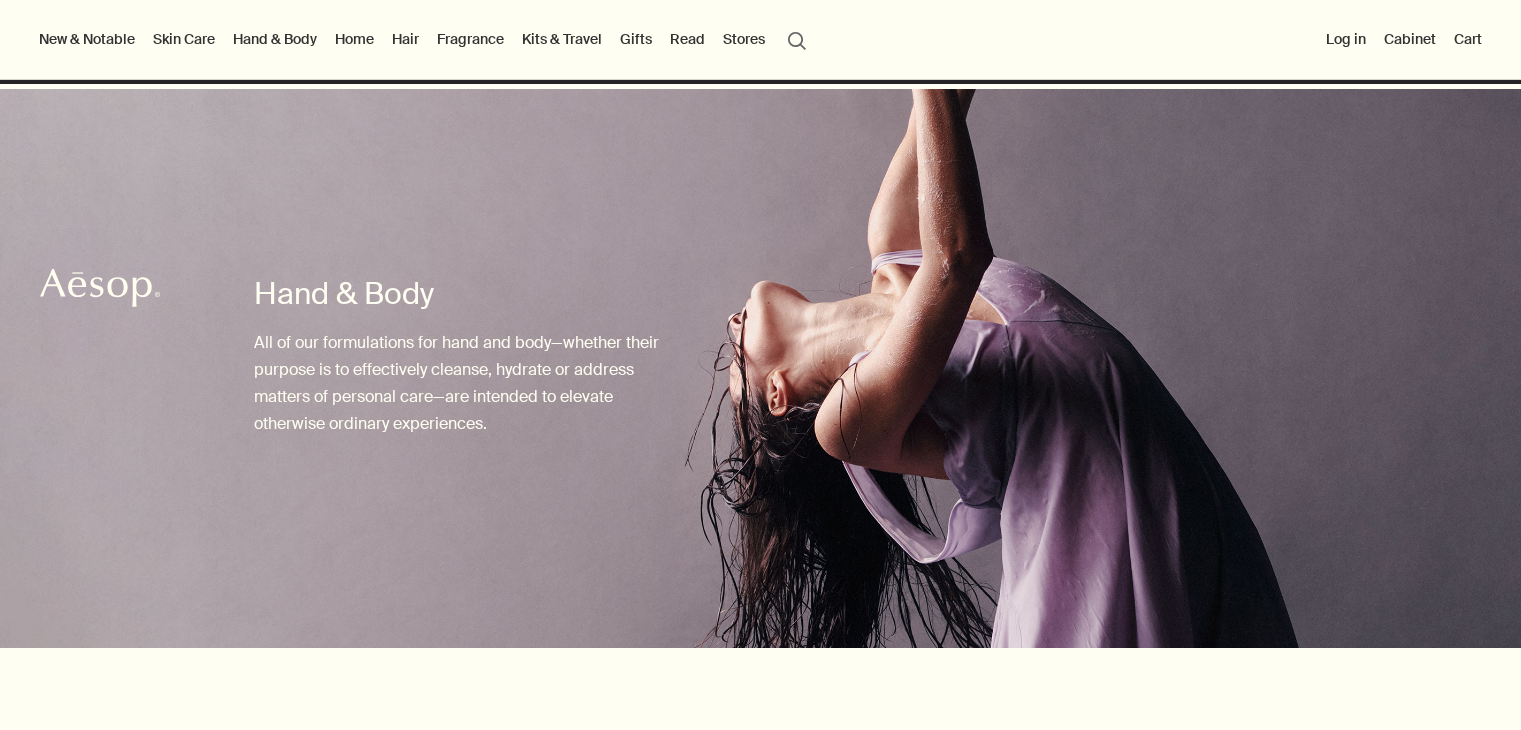 scroll, scrollTop: 400, scrollLeft: 0, axis: vertical 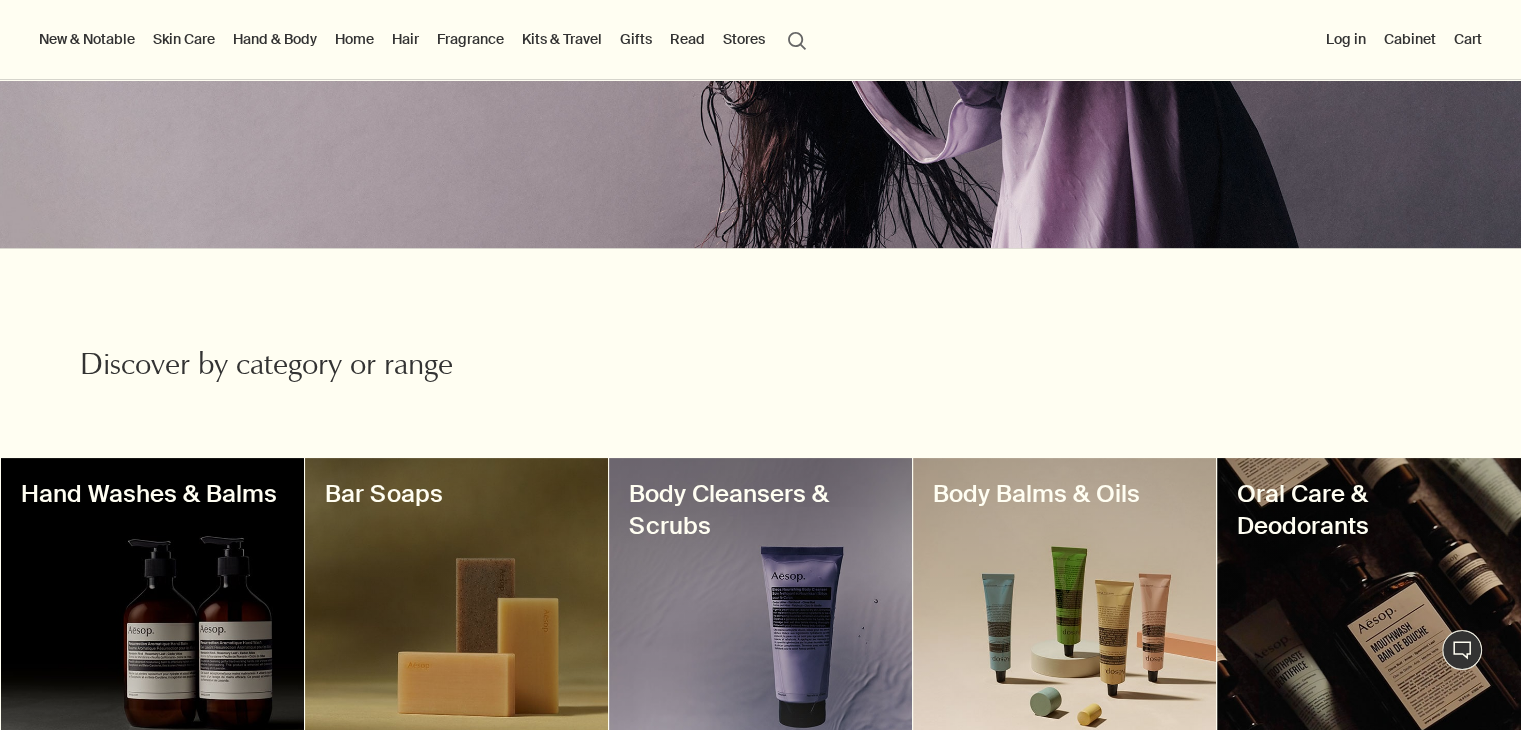 click at bounding box center [760, 607] 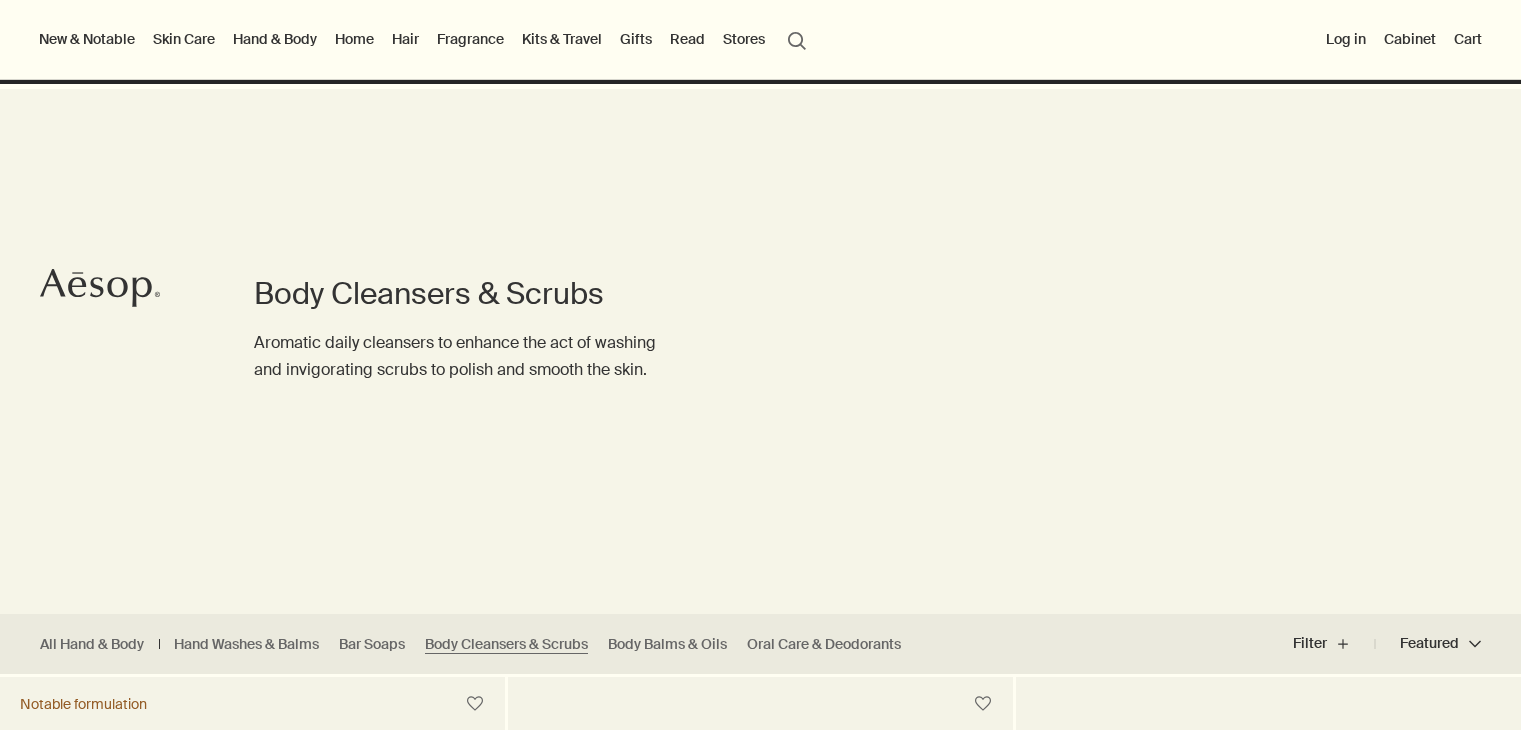 scroll, scrollTop: 400, scrollLeft: 0, axis: vertical 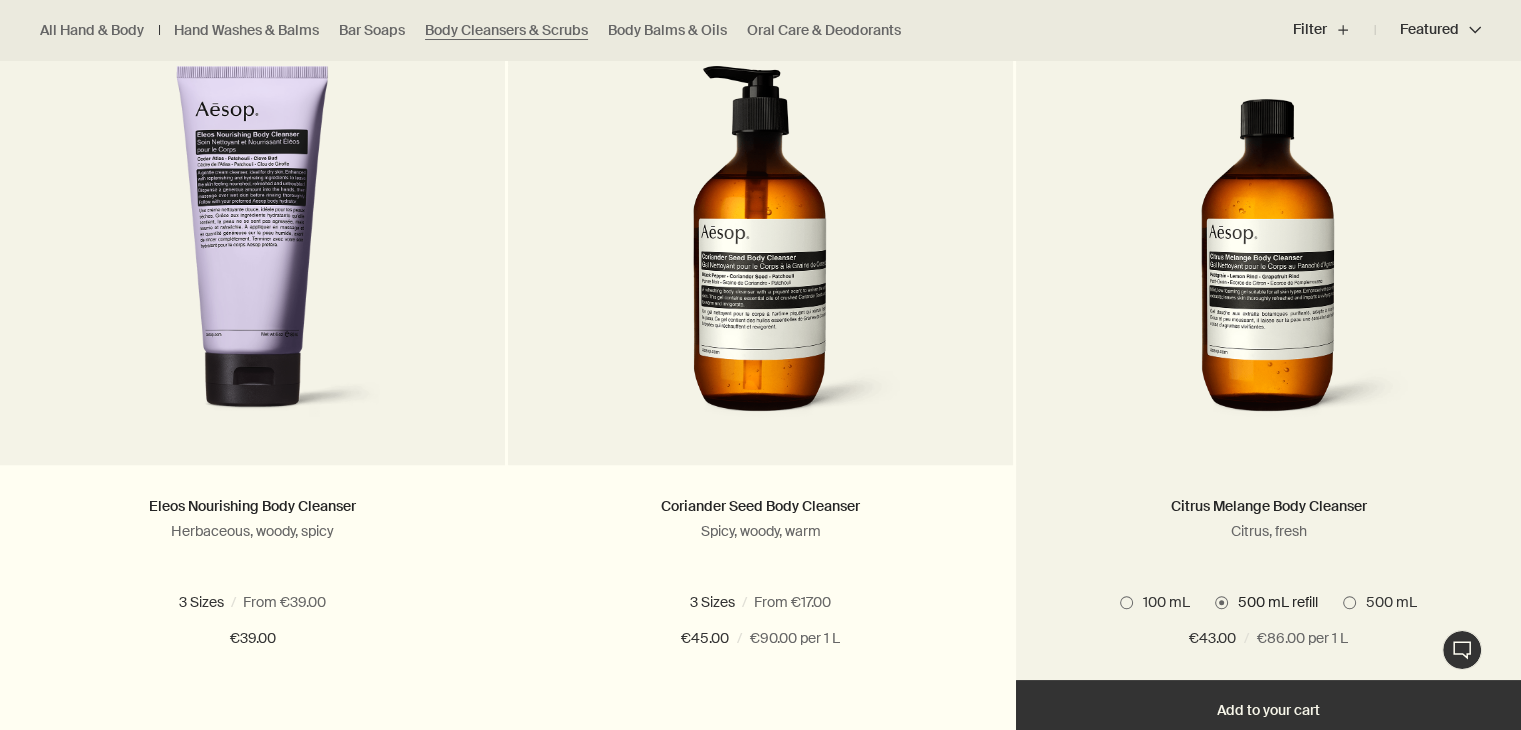 click at bounding box center (1268, 250) 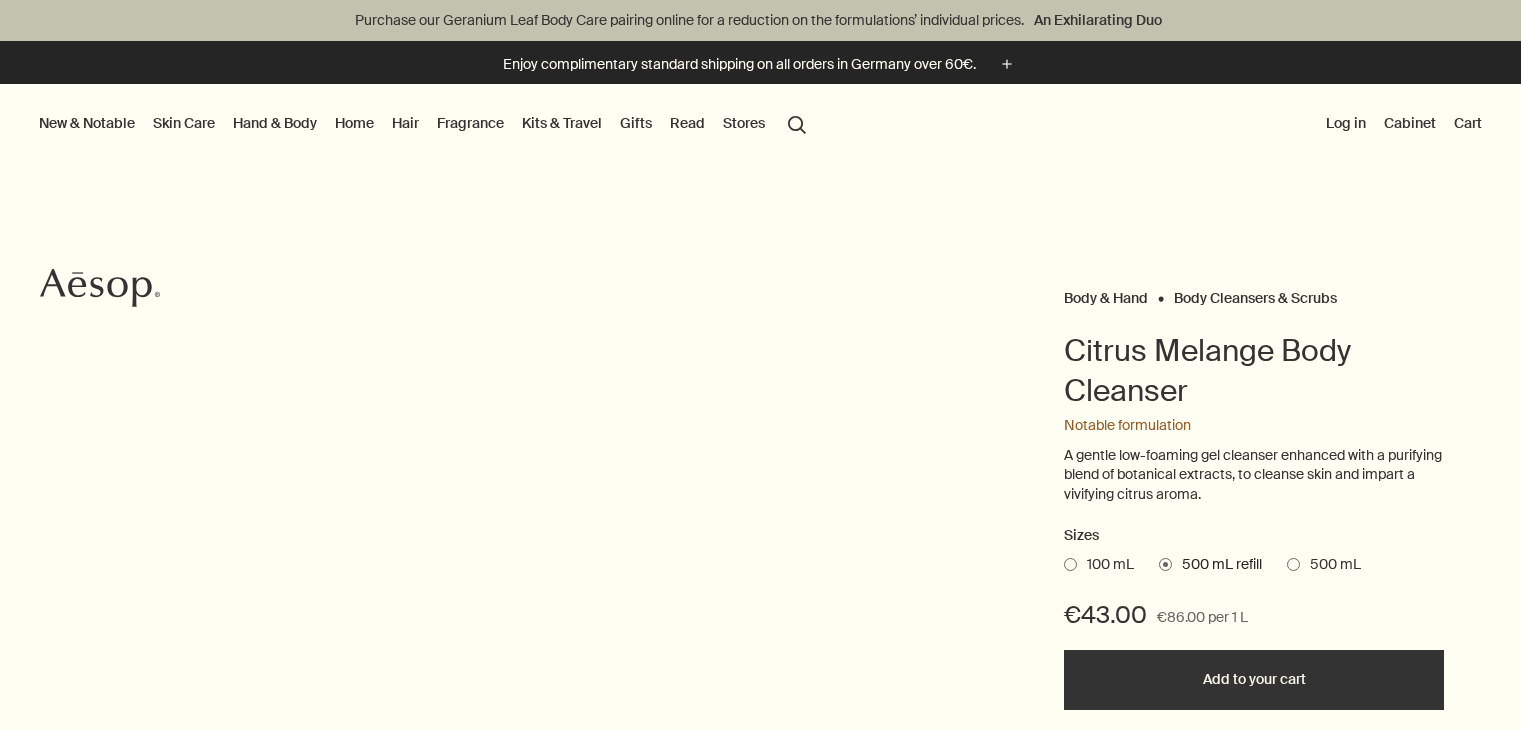 scroll, scrollTop: 0, scrollLeft: 0, axis: both 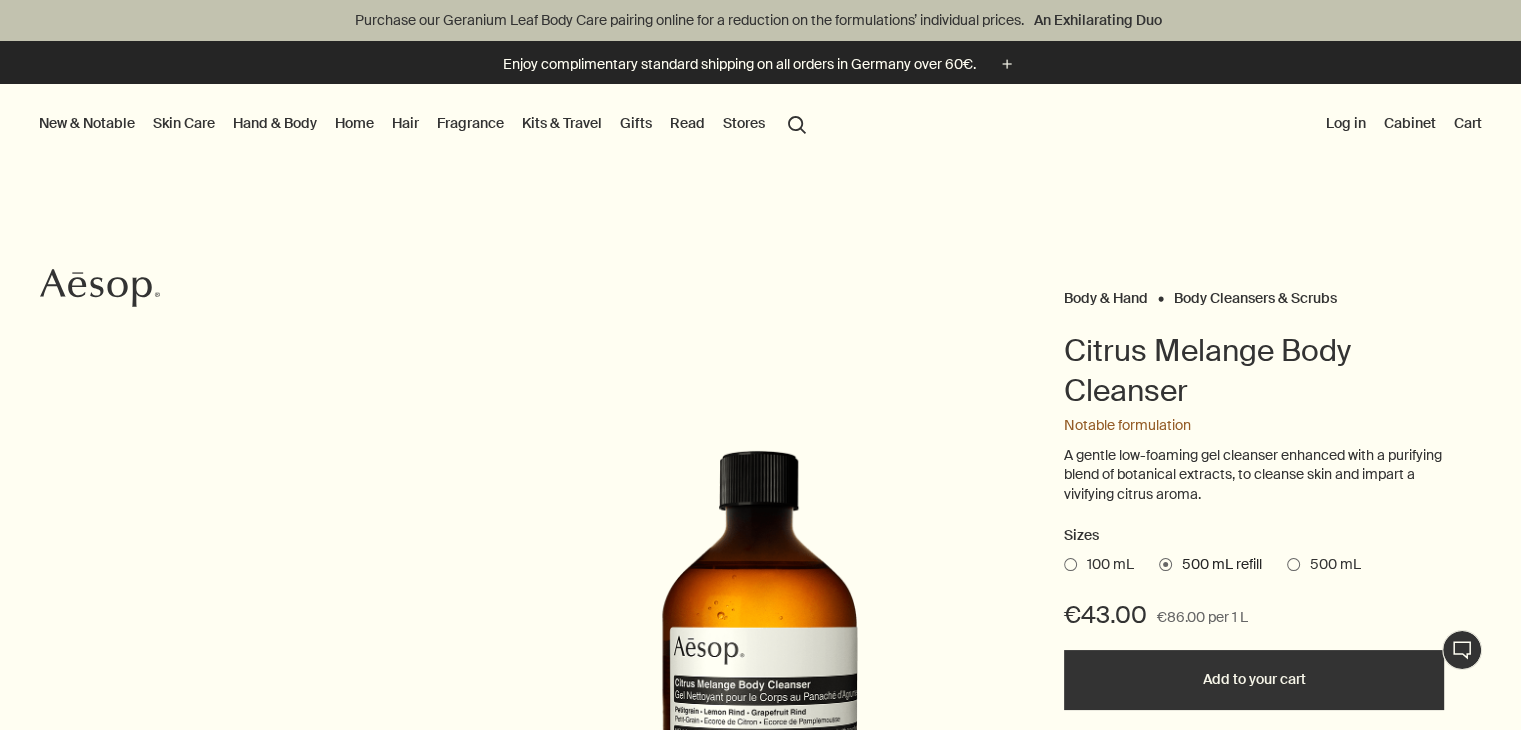 click on "Kits & Travel" at bounding box center (562, 123) 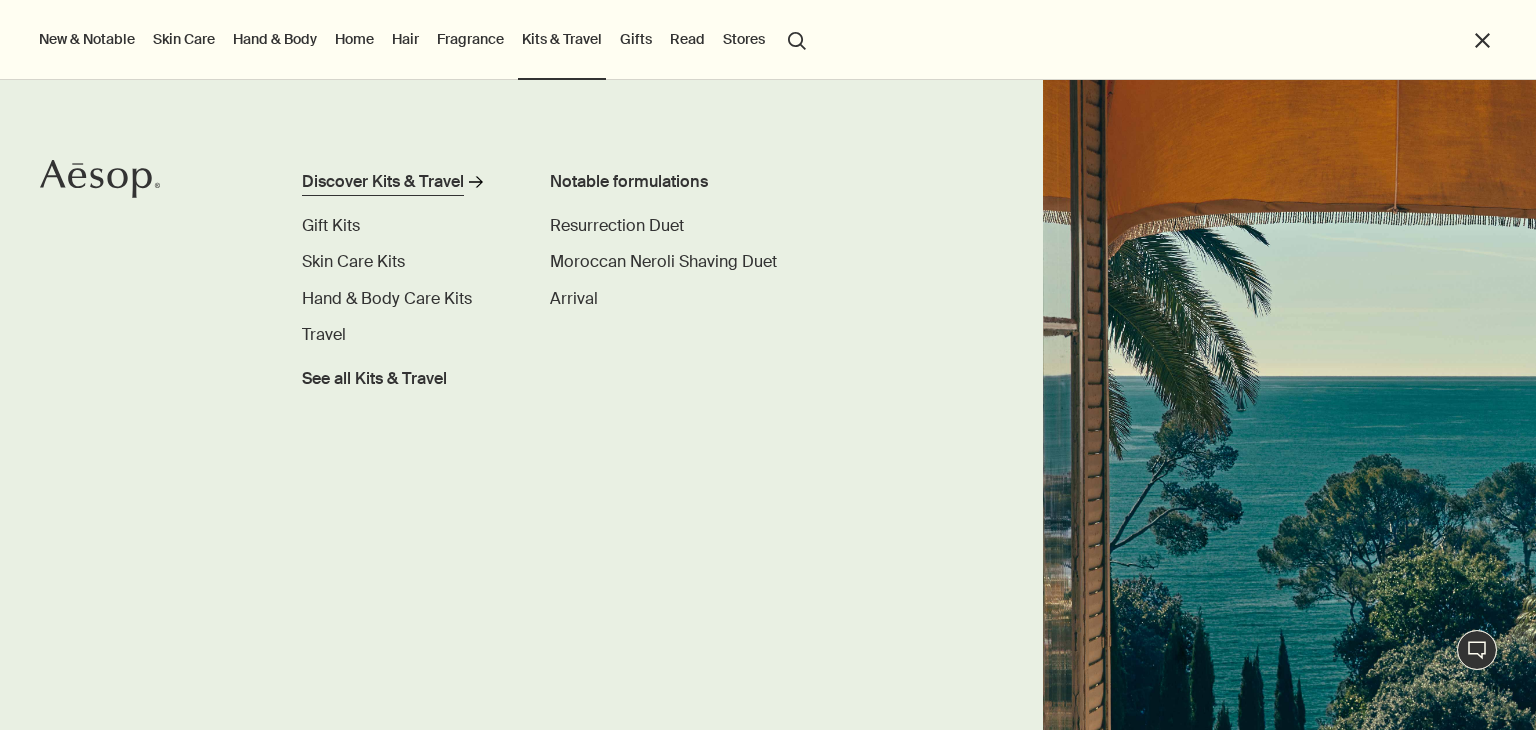 click on "Discover Kits & Travel" at bounding box center (383, 182) 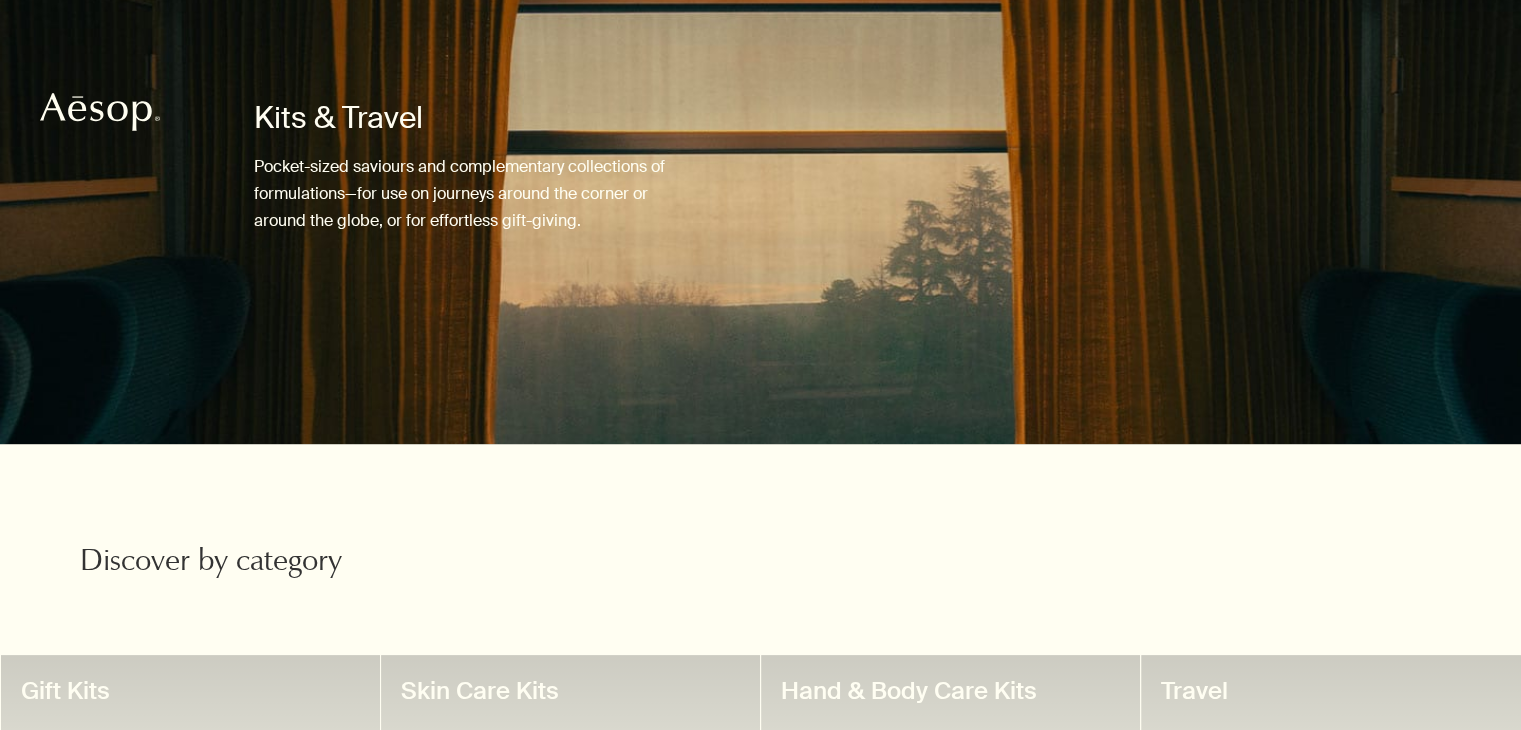 scroll, scrollTop: 0, scrollLeft: 0, axis: both 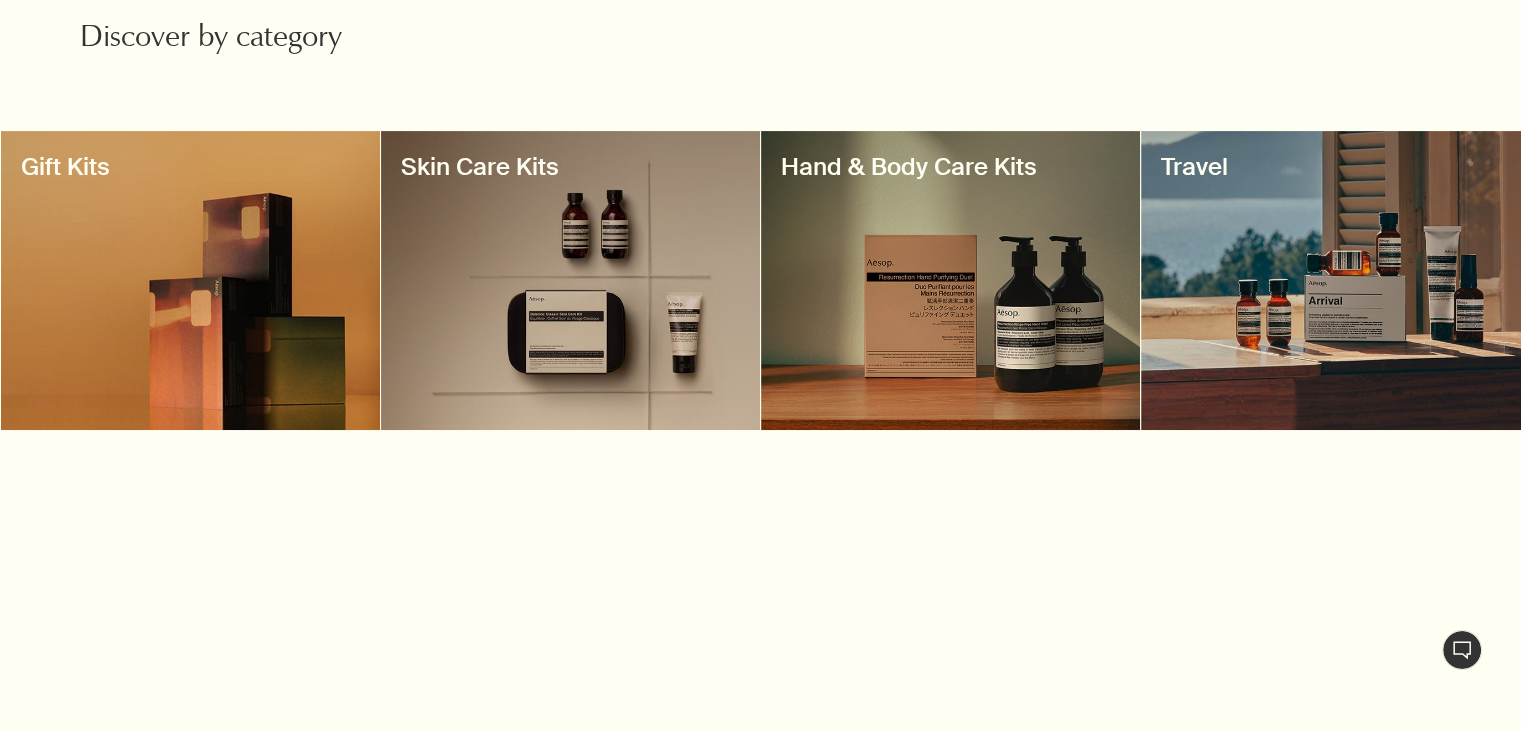 click at bounding box center [950, 280] 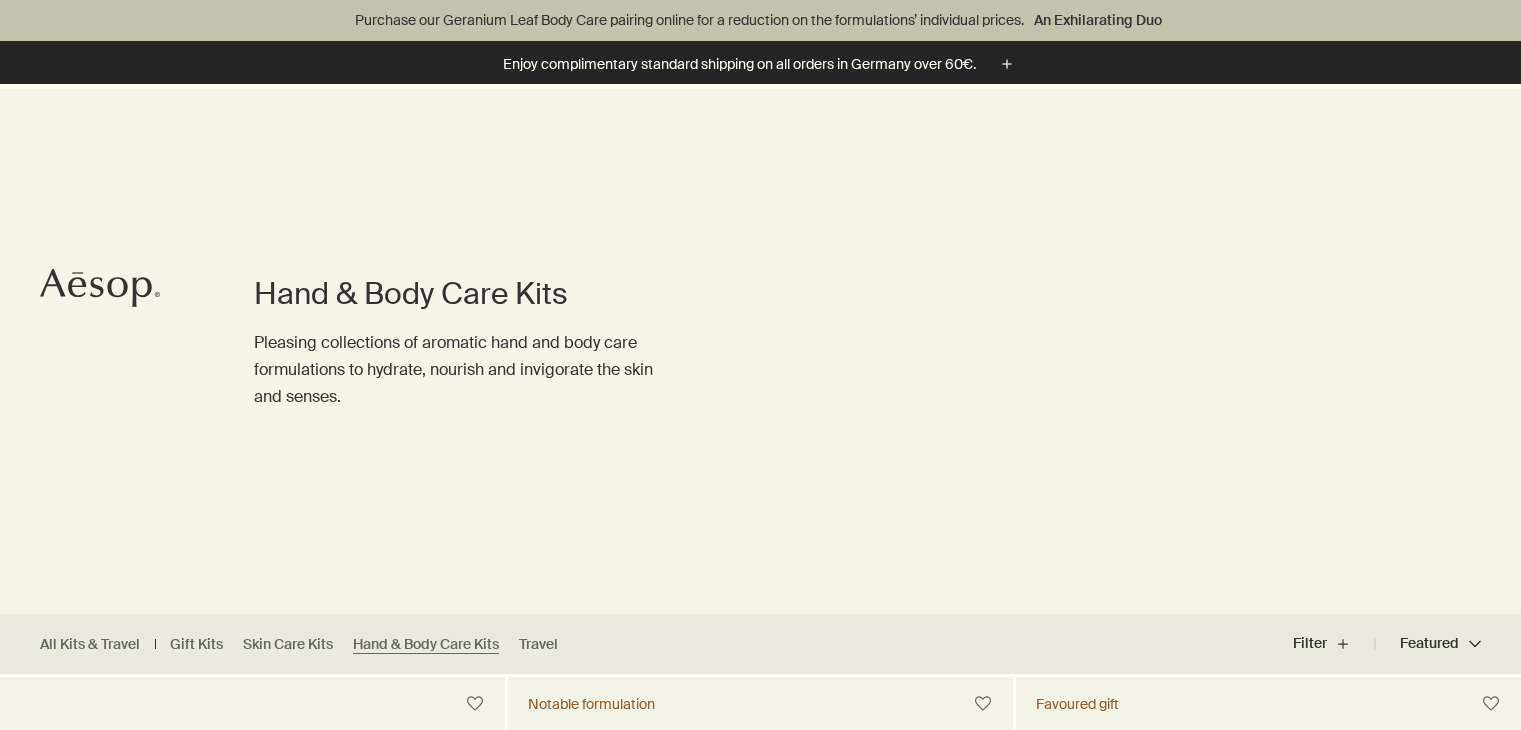 scroll, scrollTop: 600, scrollLeft: 0, axis: vertical 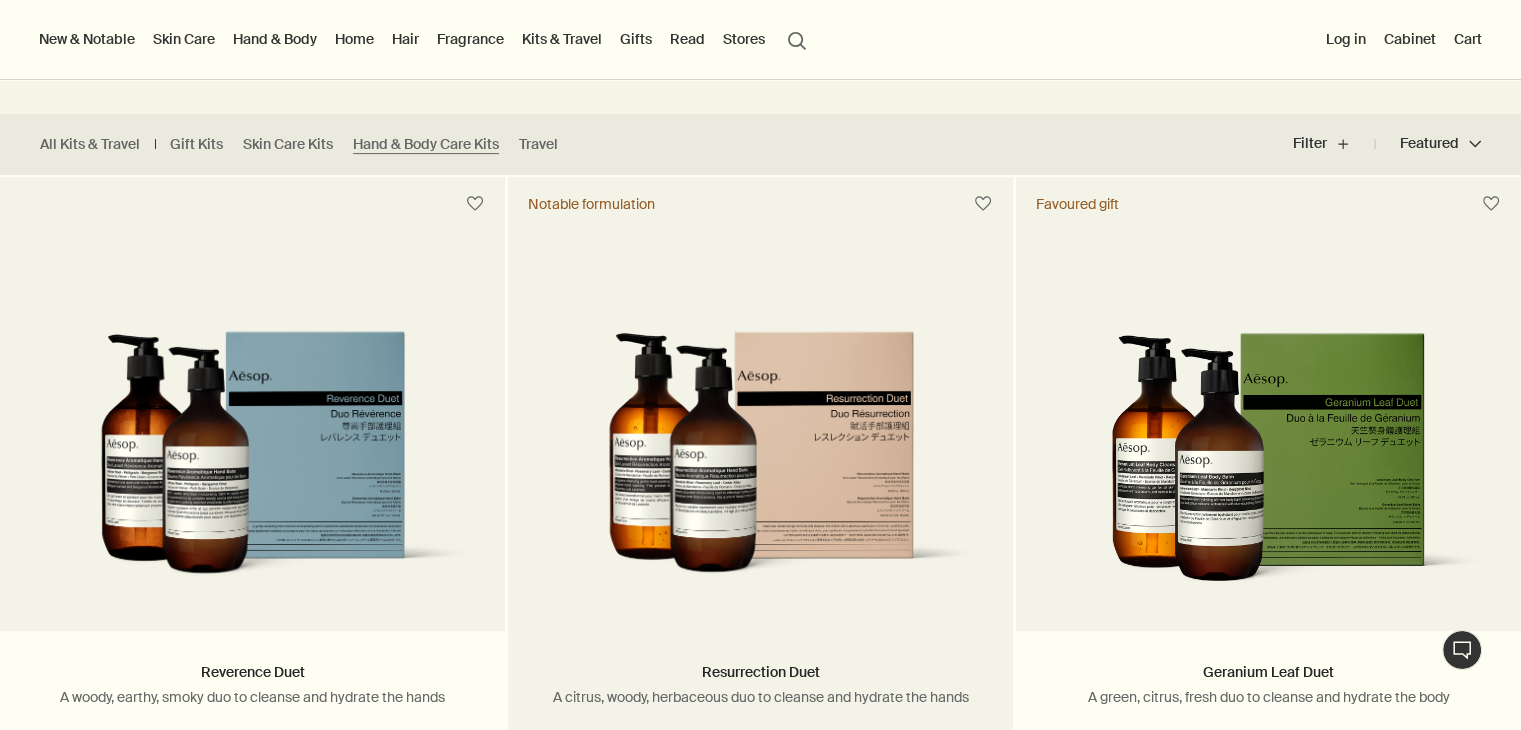 click at bounding box center (760, 466) 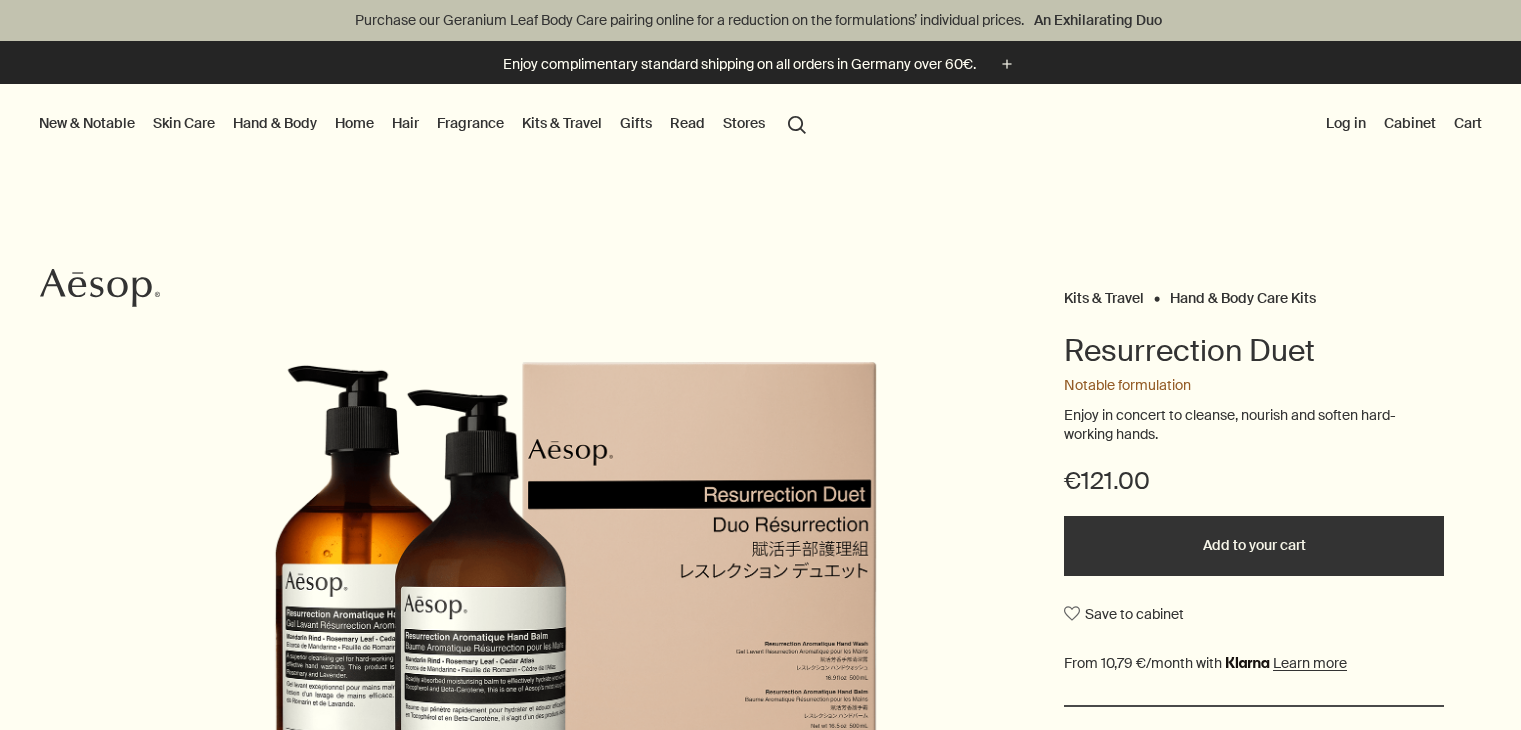 scroll, scrollTop: 0, scrollLeft: 0, axis: both 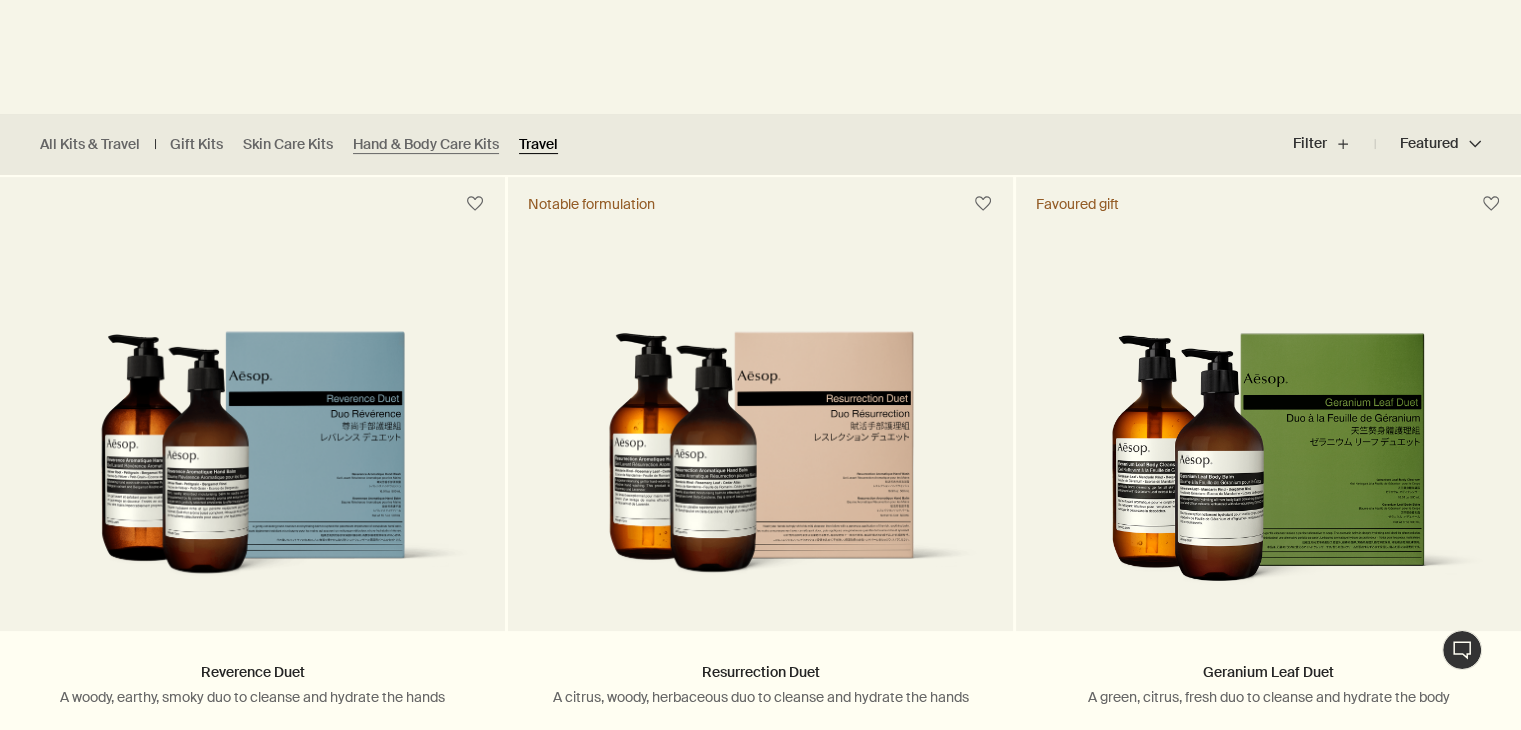 click on "Travel" at bounding box center [538, 144] 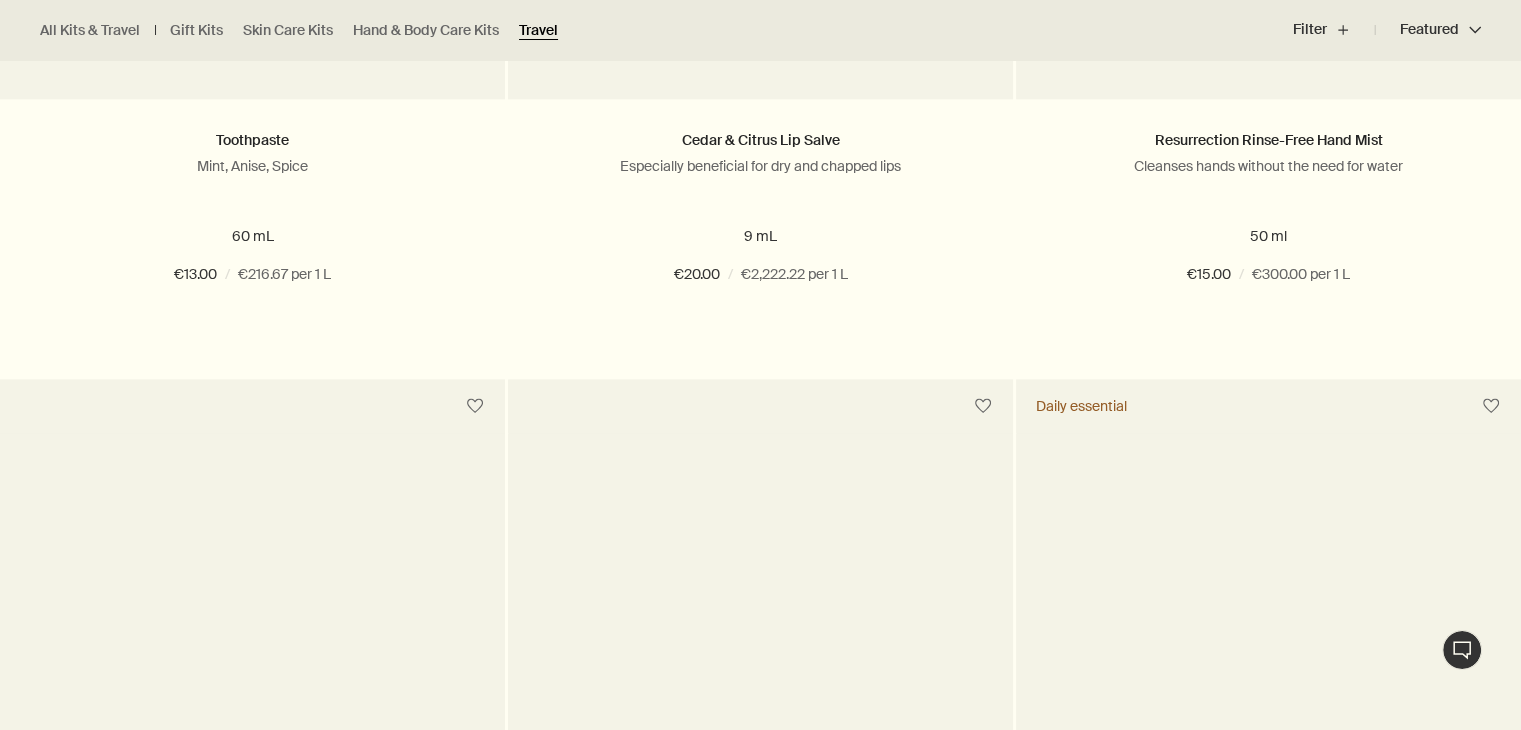 scroll, scrollTop: 2800, scrollLeft: 0, axis: vertical 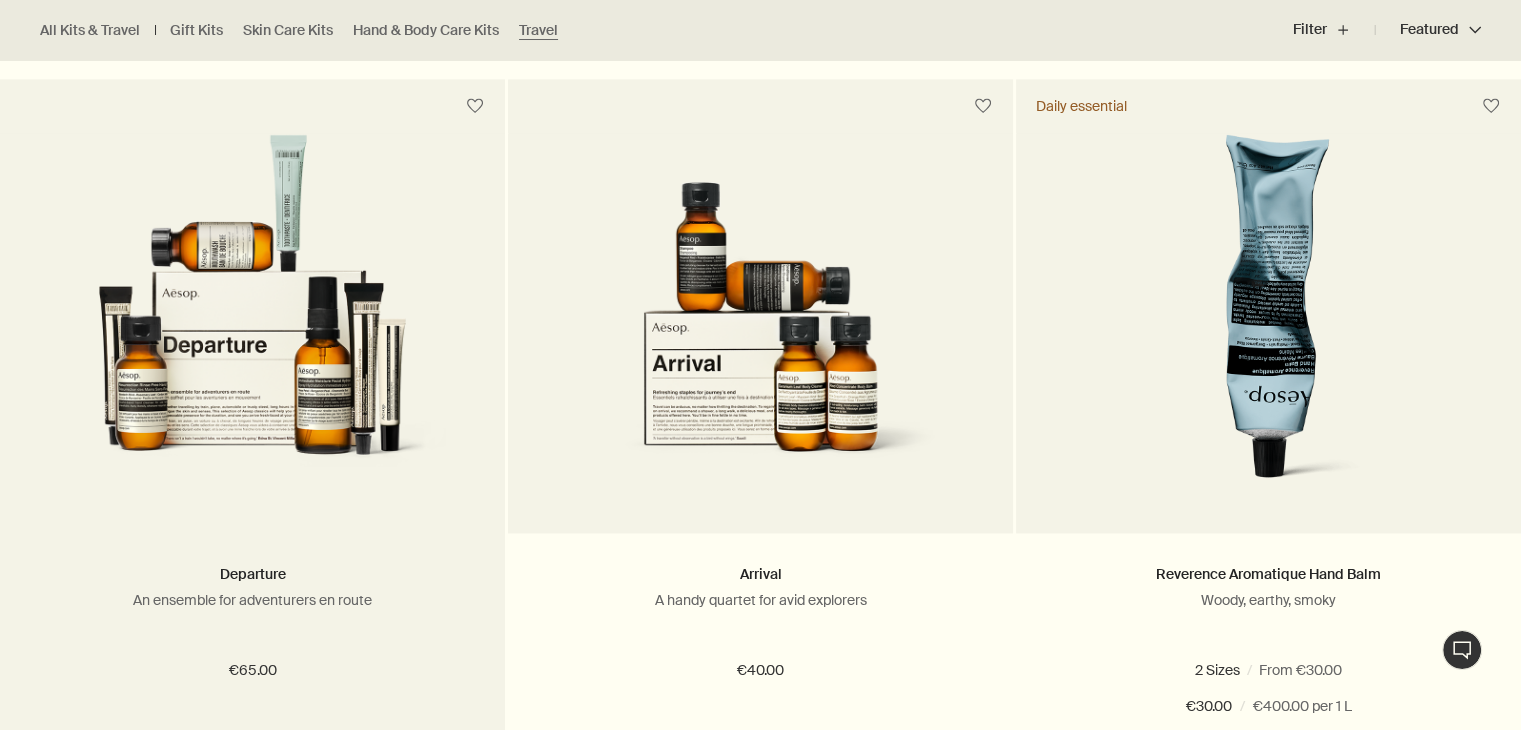 click at bounding box center [252, 318] 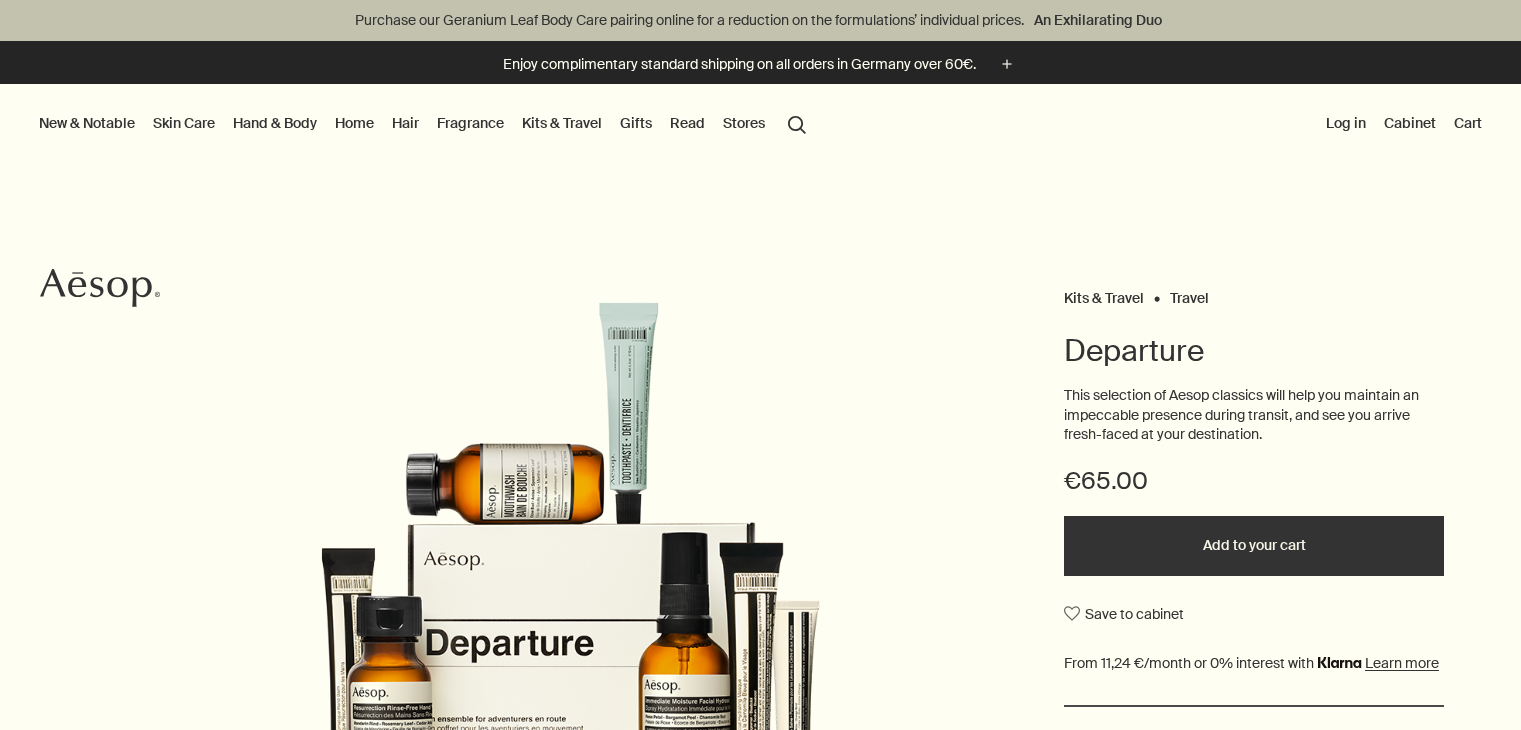 scroll, scrollTop: 0, scrollLeft: 0, axis: both 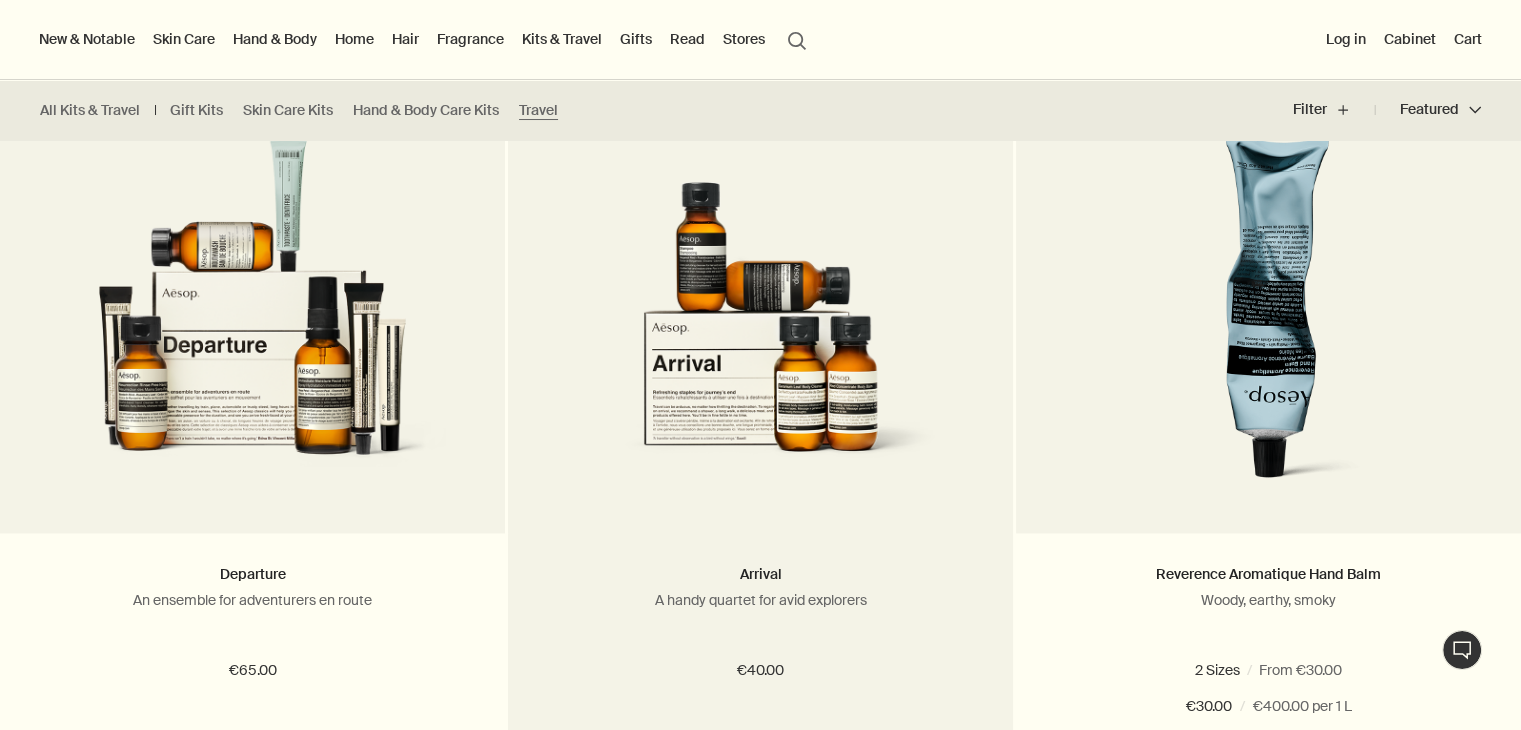 click at bounding box center (760, 318) 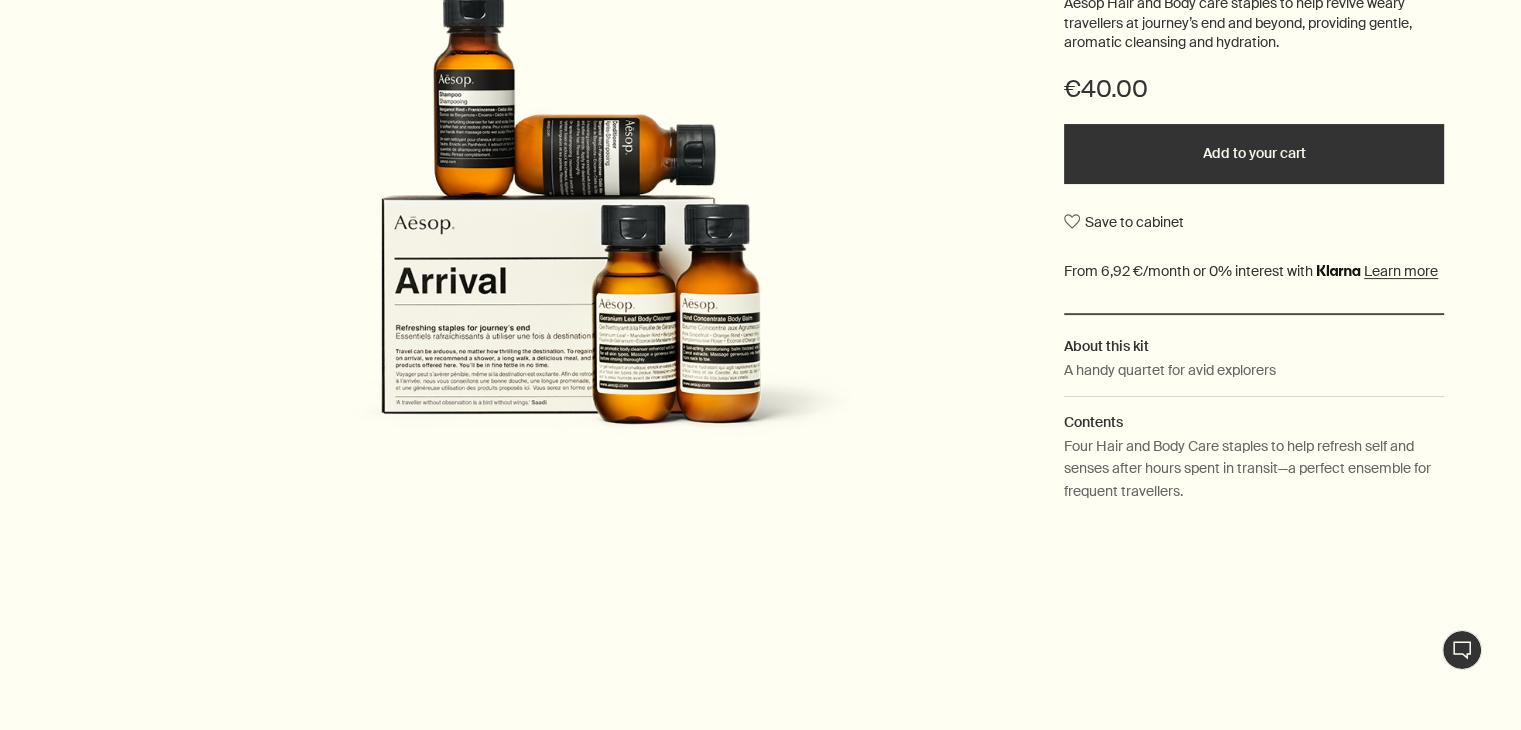 scroll, scrollTop: 500, scrollLeft: 0, axis: vertical 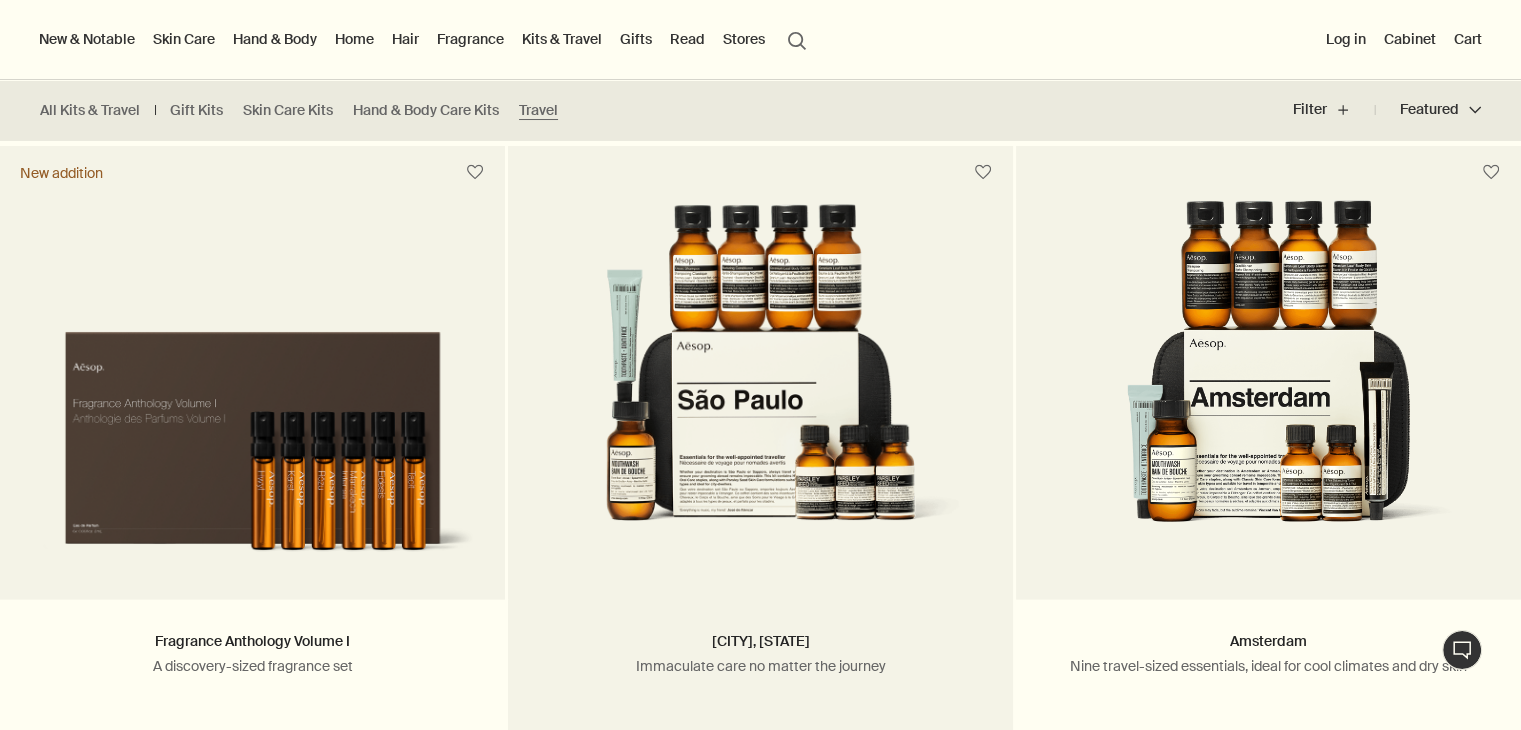 click at bounding box center (760, 385) 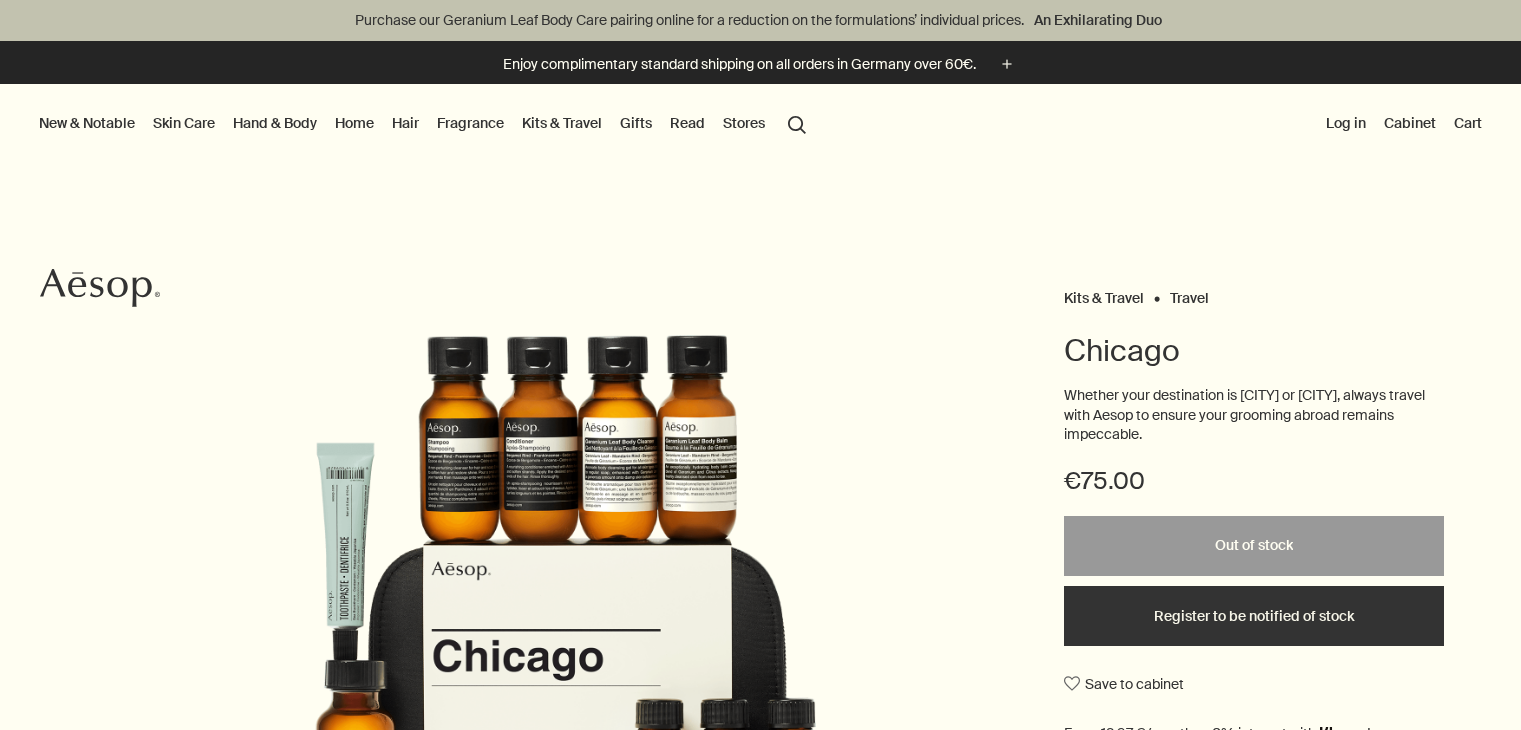 scroll, scrollTop: 300, scrollLeft: 0, axis: vertical 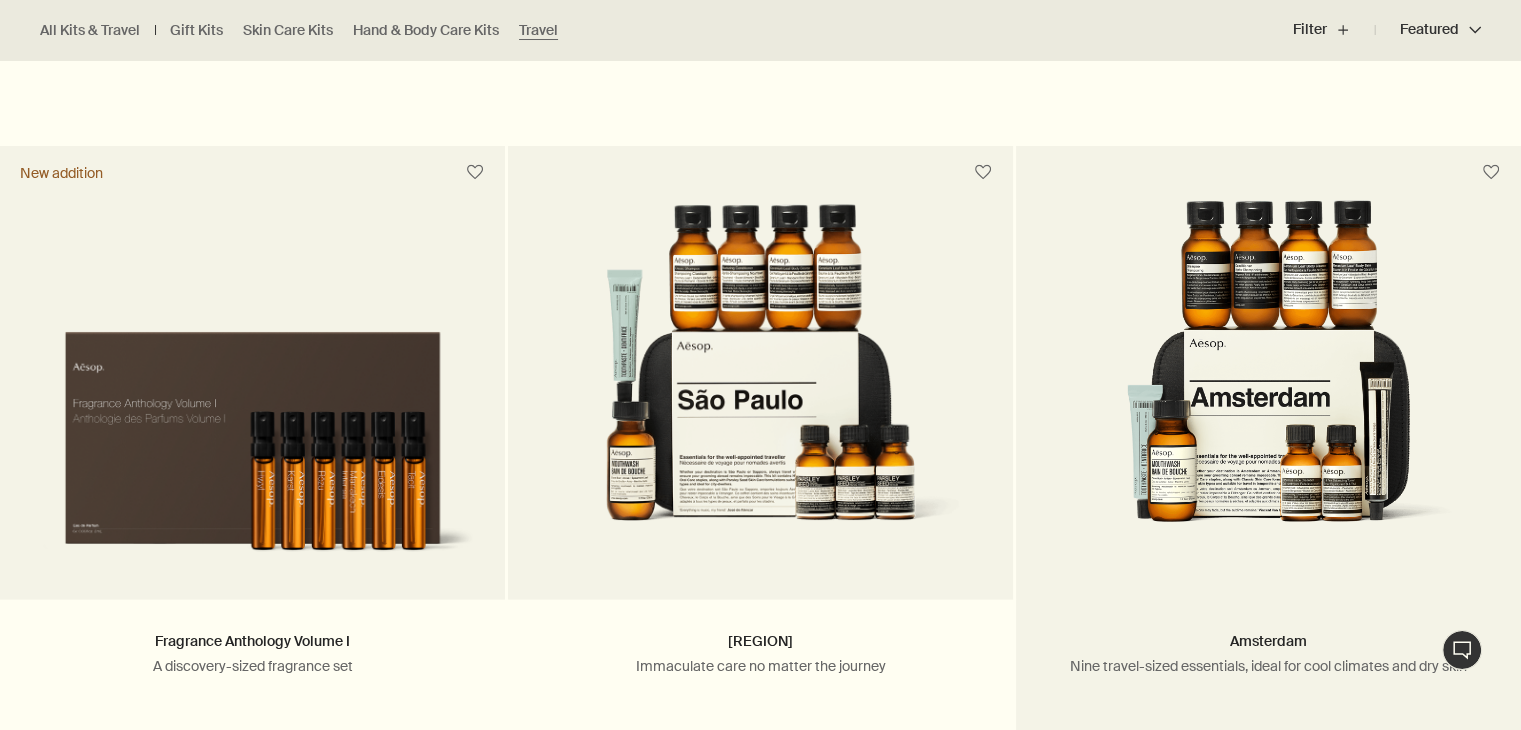 click at bounding box center (1268, 385) 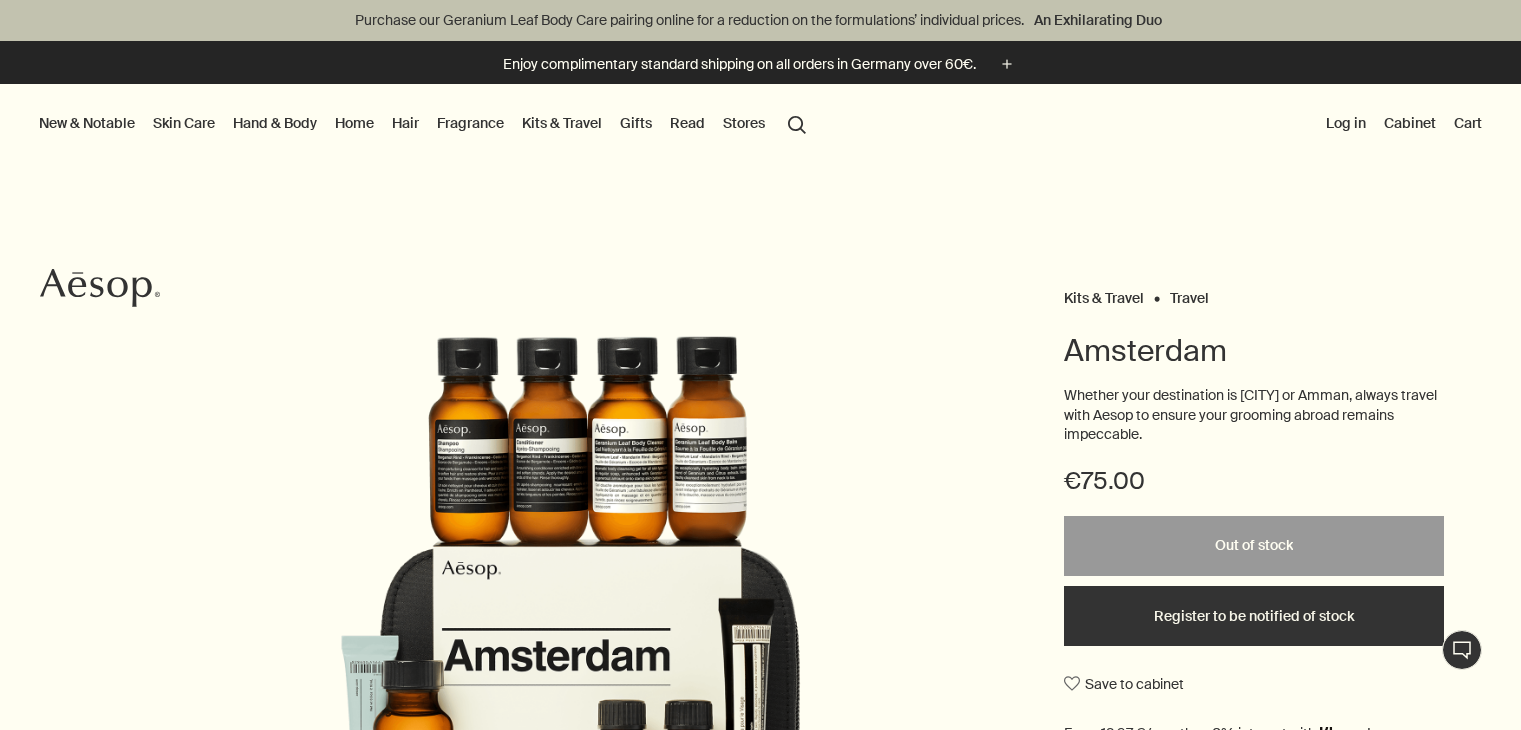 scroll, scrollTop: 0, scrollLeft: 0, axis: both 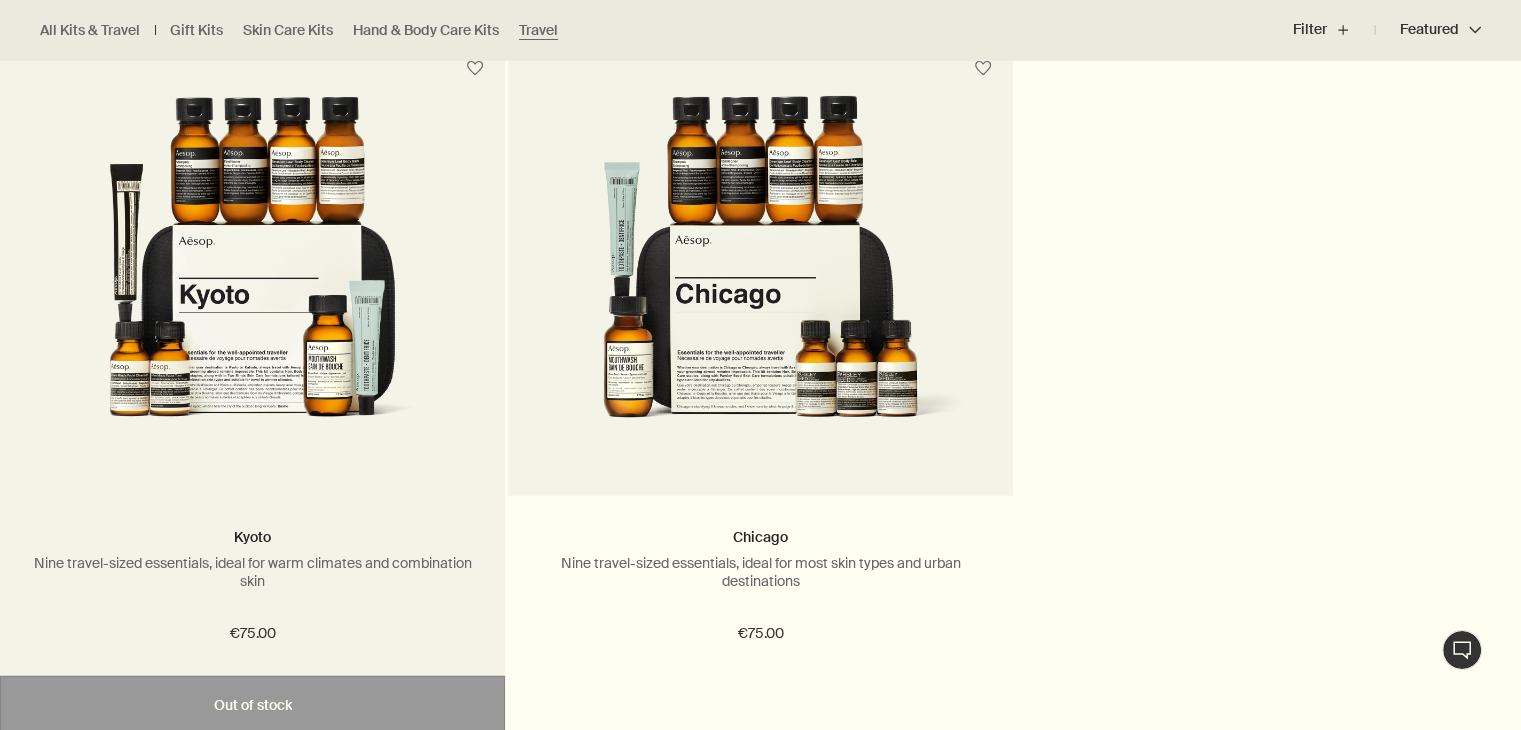 click at bounding box center (252, 281) 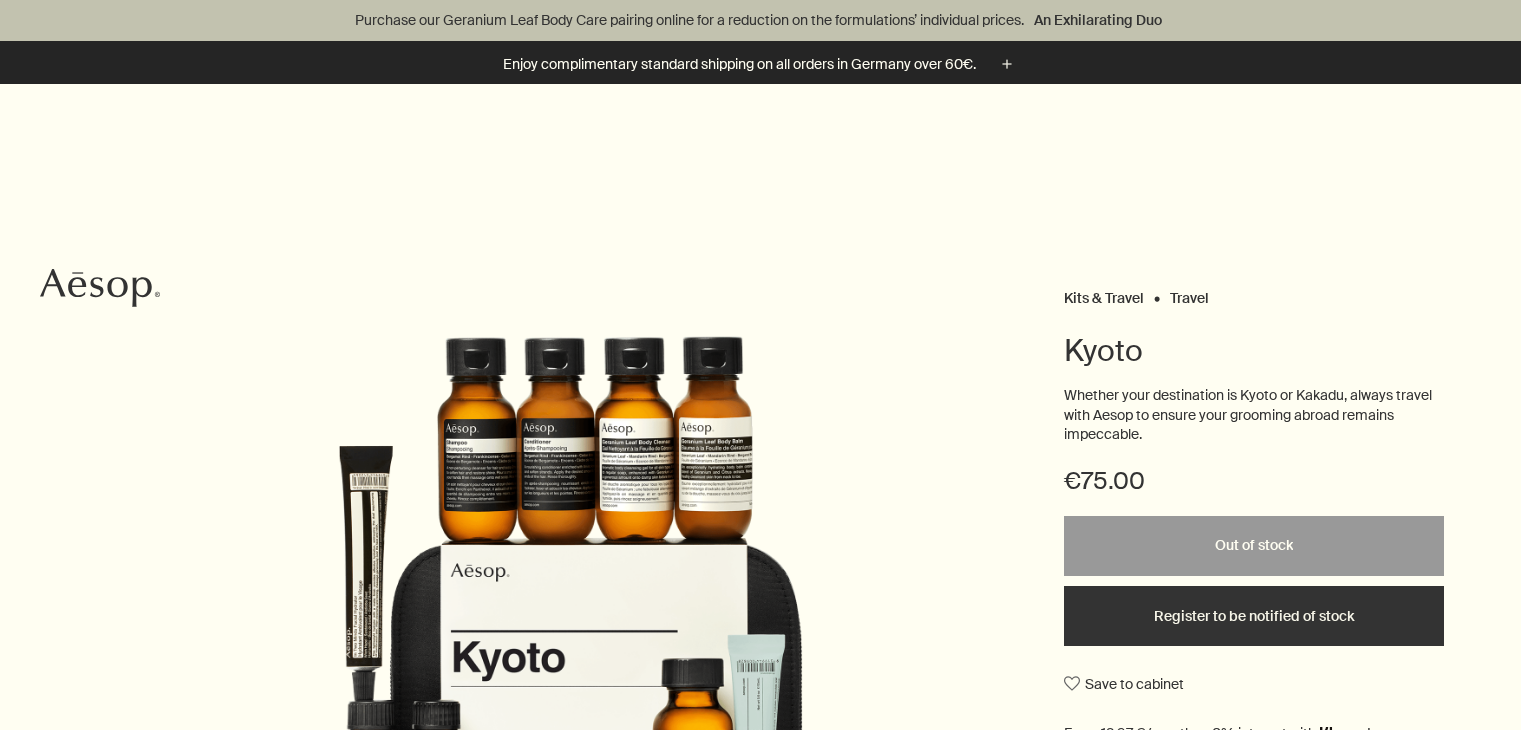 scroll, scrollTop: 548, scrollLeft: 0, axis: vertical 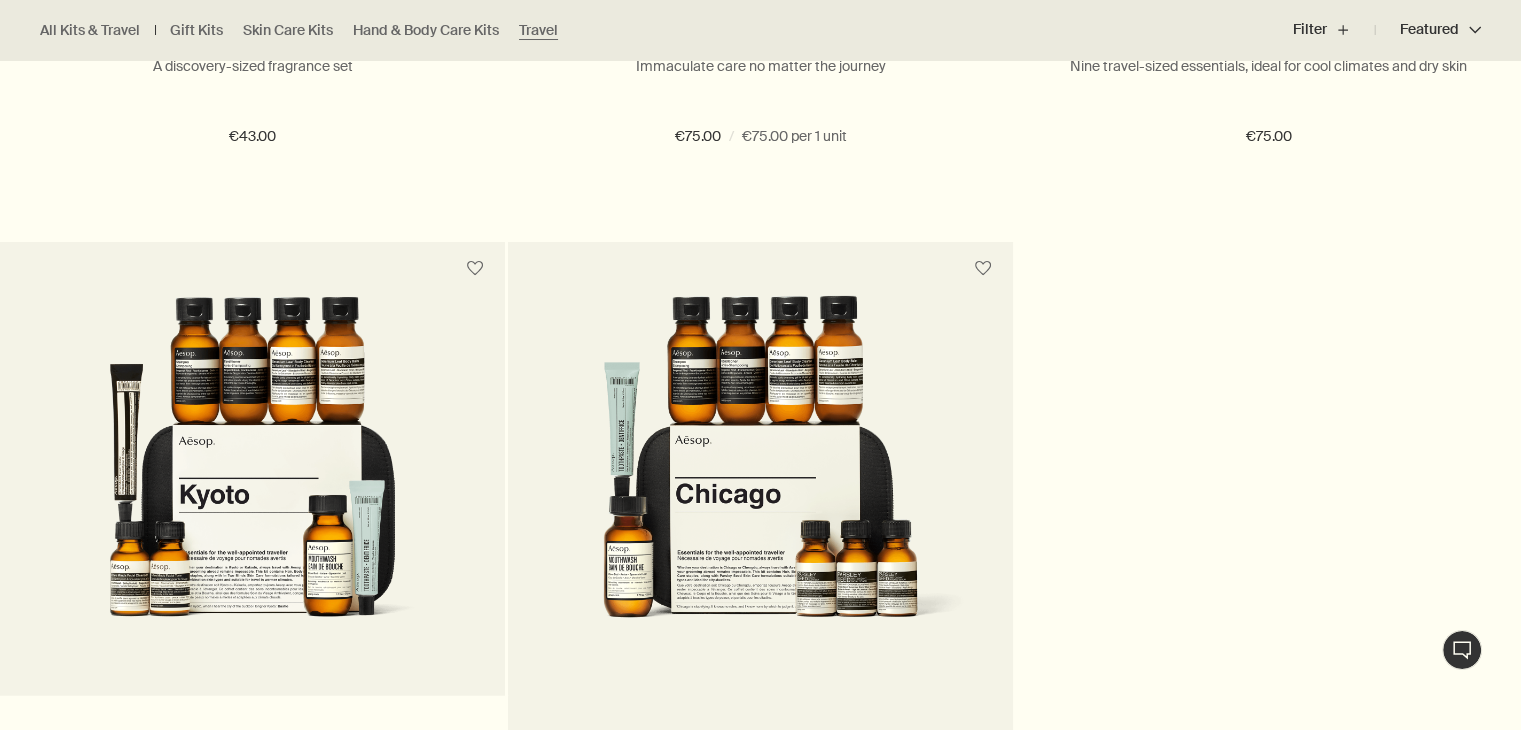 click at bounding box center [760, 481] 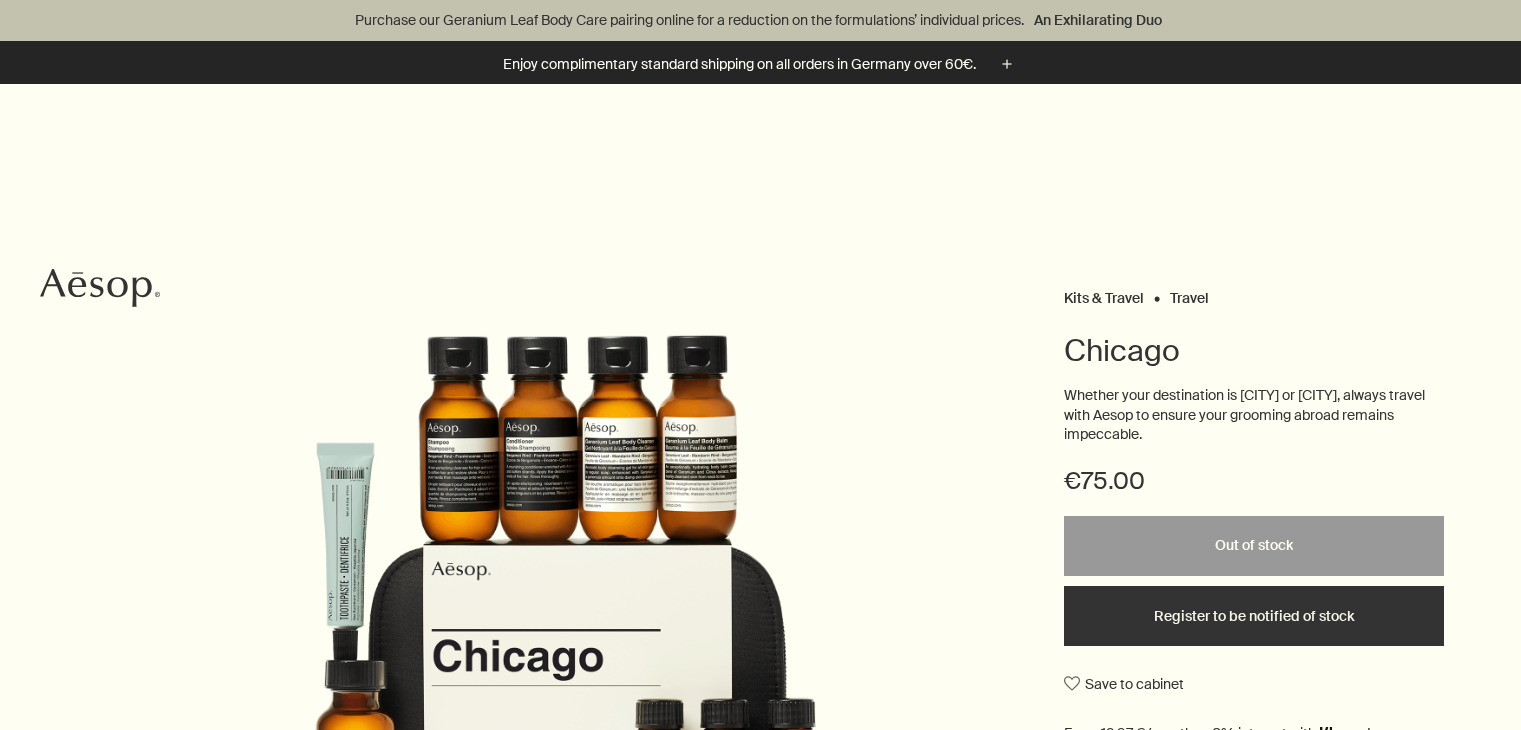 scroll, scrollTop: 500, scrollLeft: 0, axis: vertical 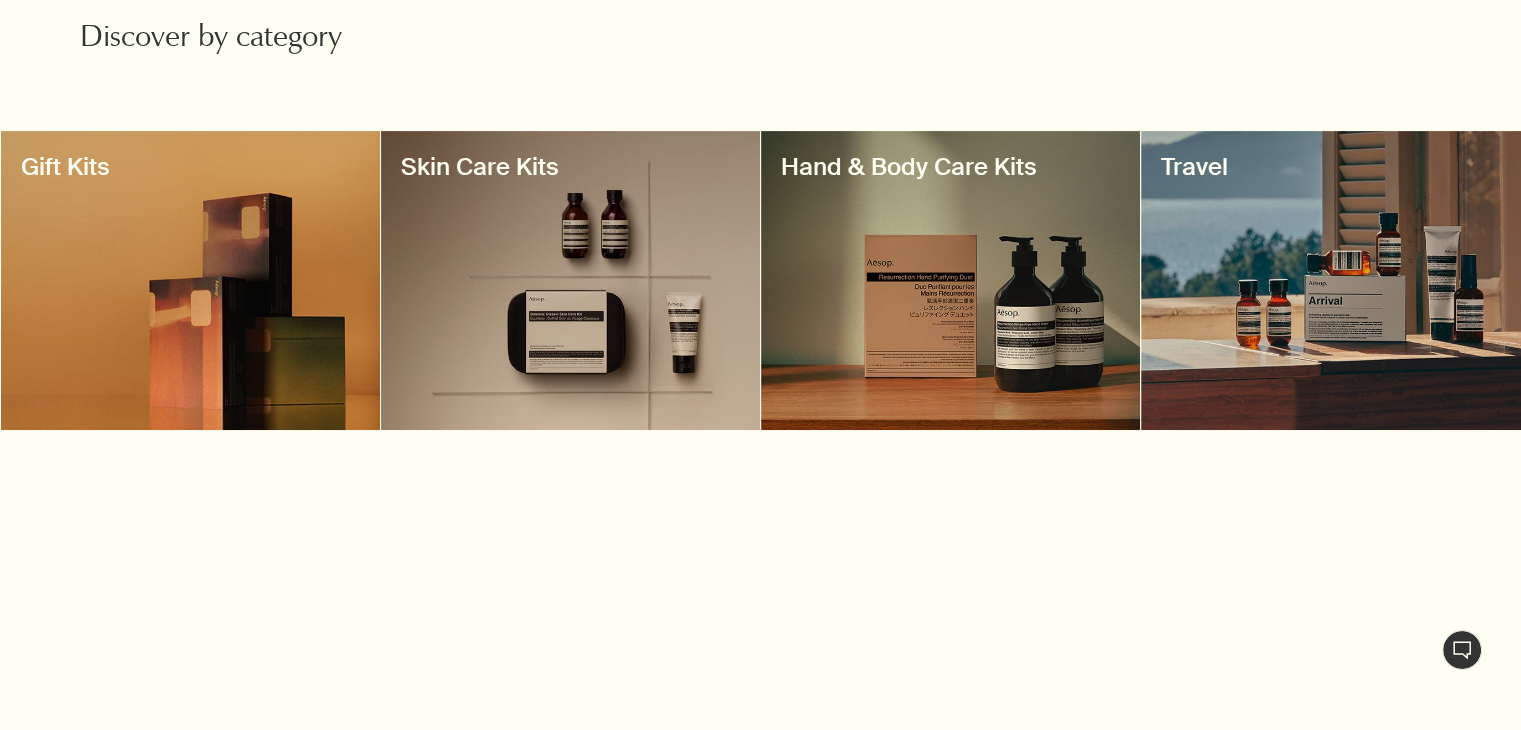 click at bounding box center (190, 280) 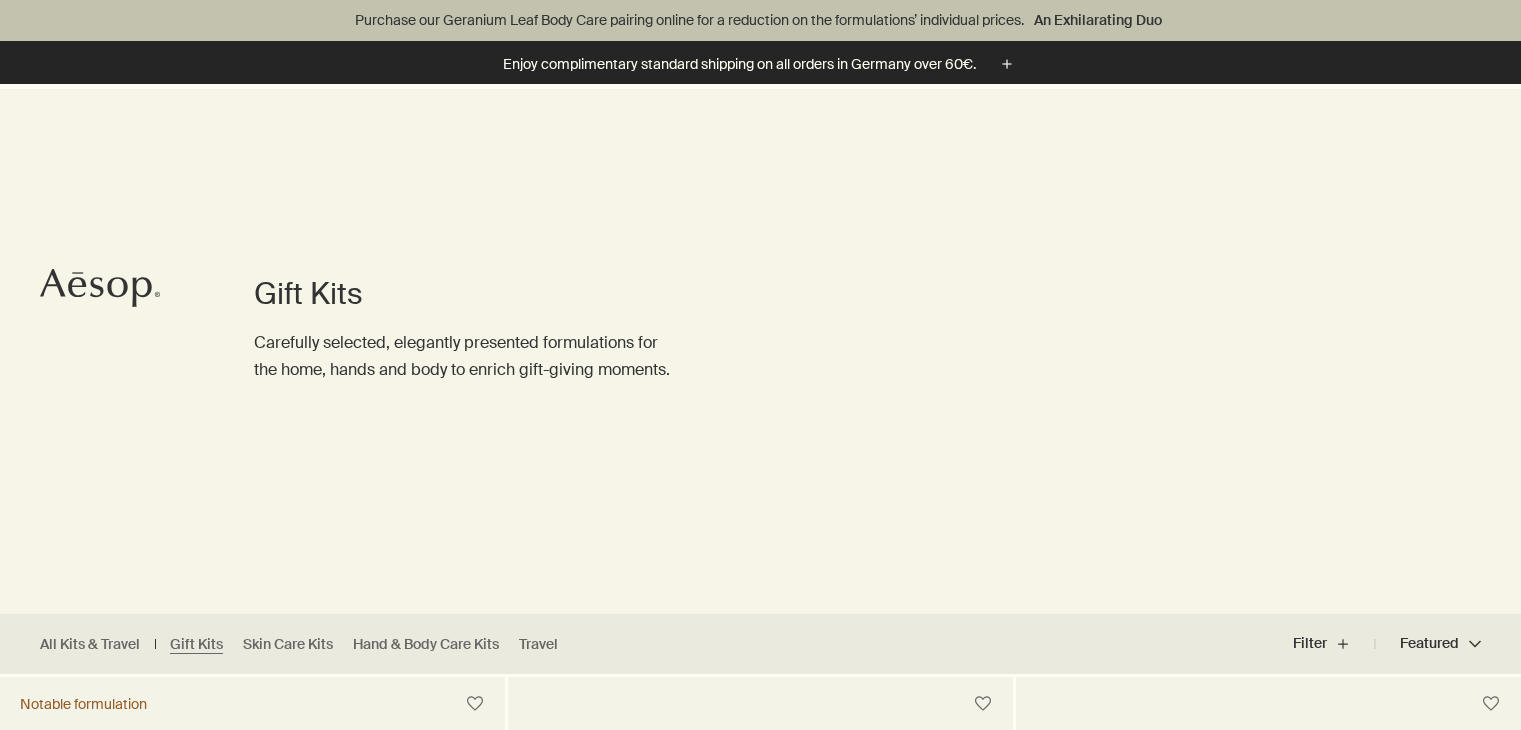 scroll, scrollTop: 300, scrollLeft: 0, axis: vertical 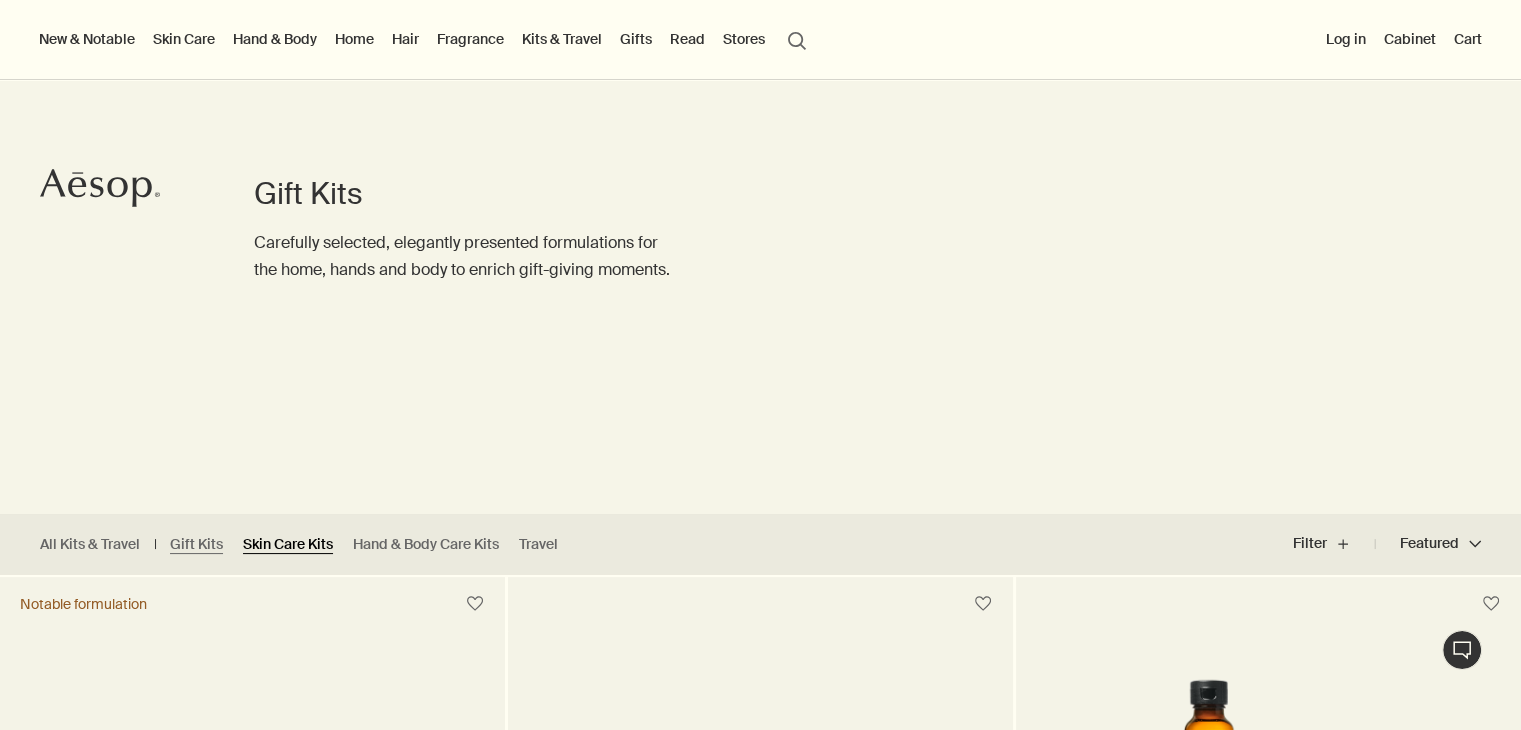 click on "Skin Care Kits" at bounding box center [288, 544] 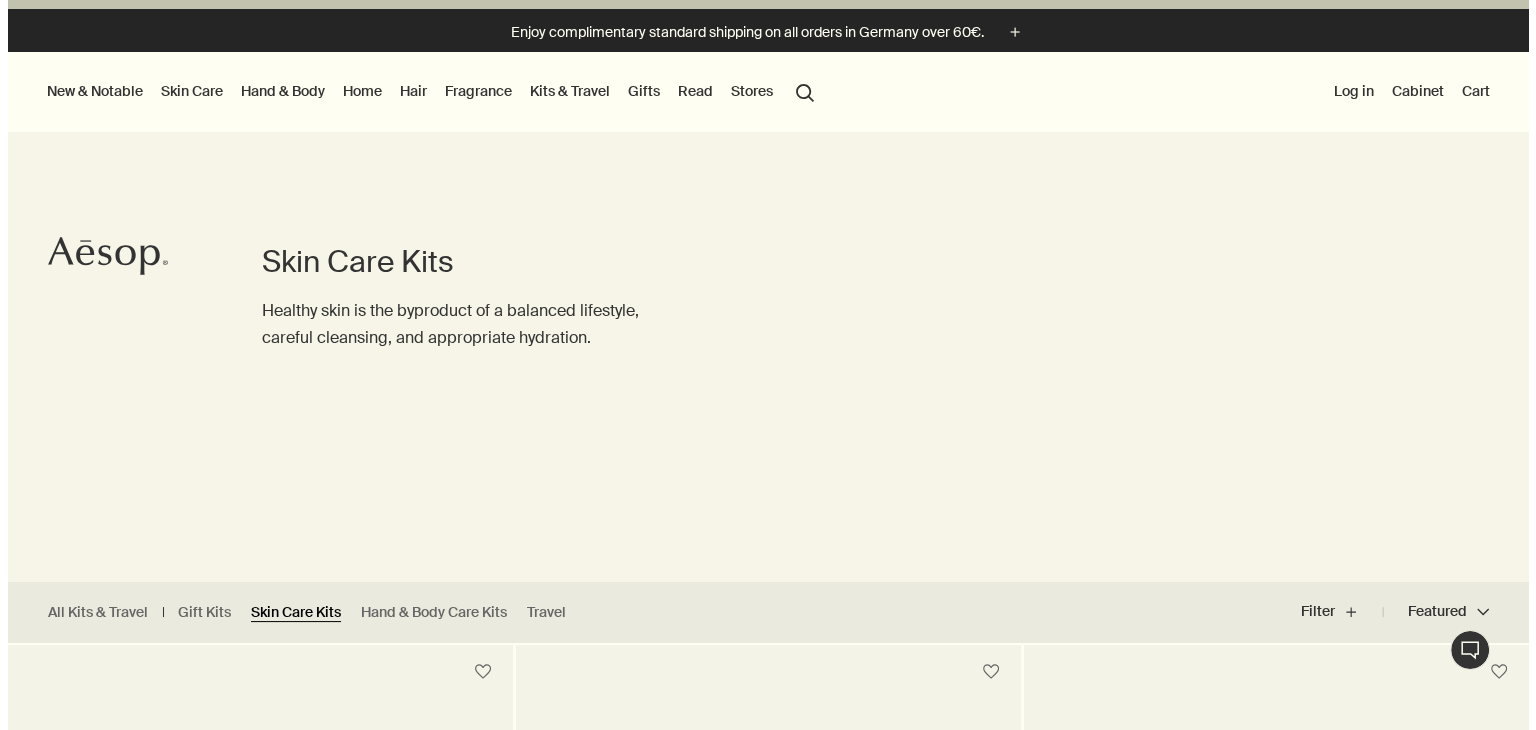 scroll, scrollTop: 0, scrollLeft: 0, axis: both 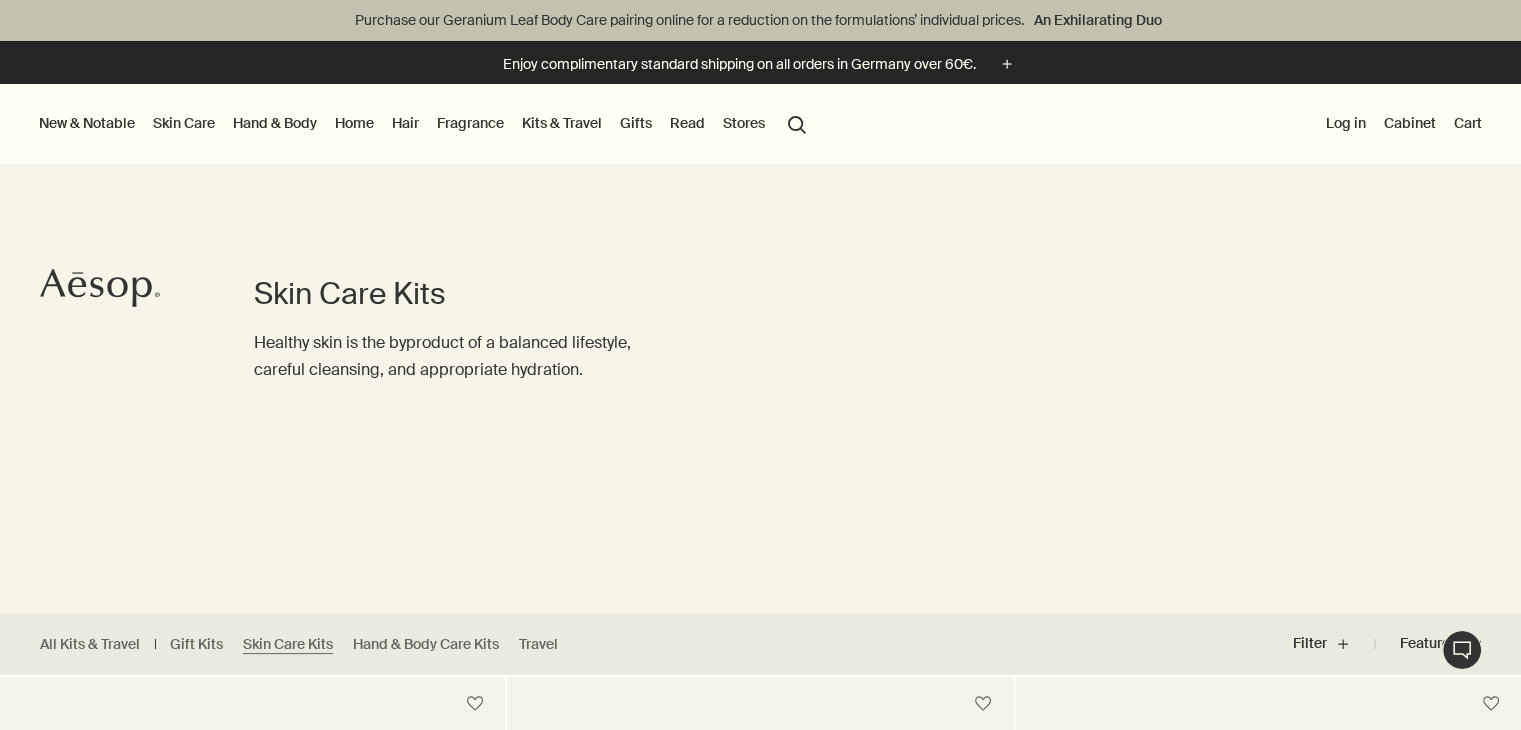 click on "Hair" at bounding box center (405, 123) 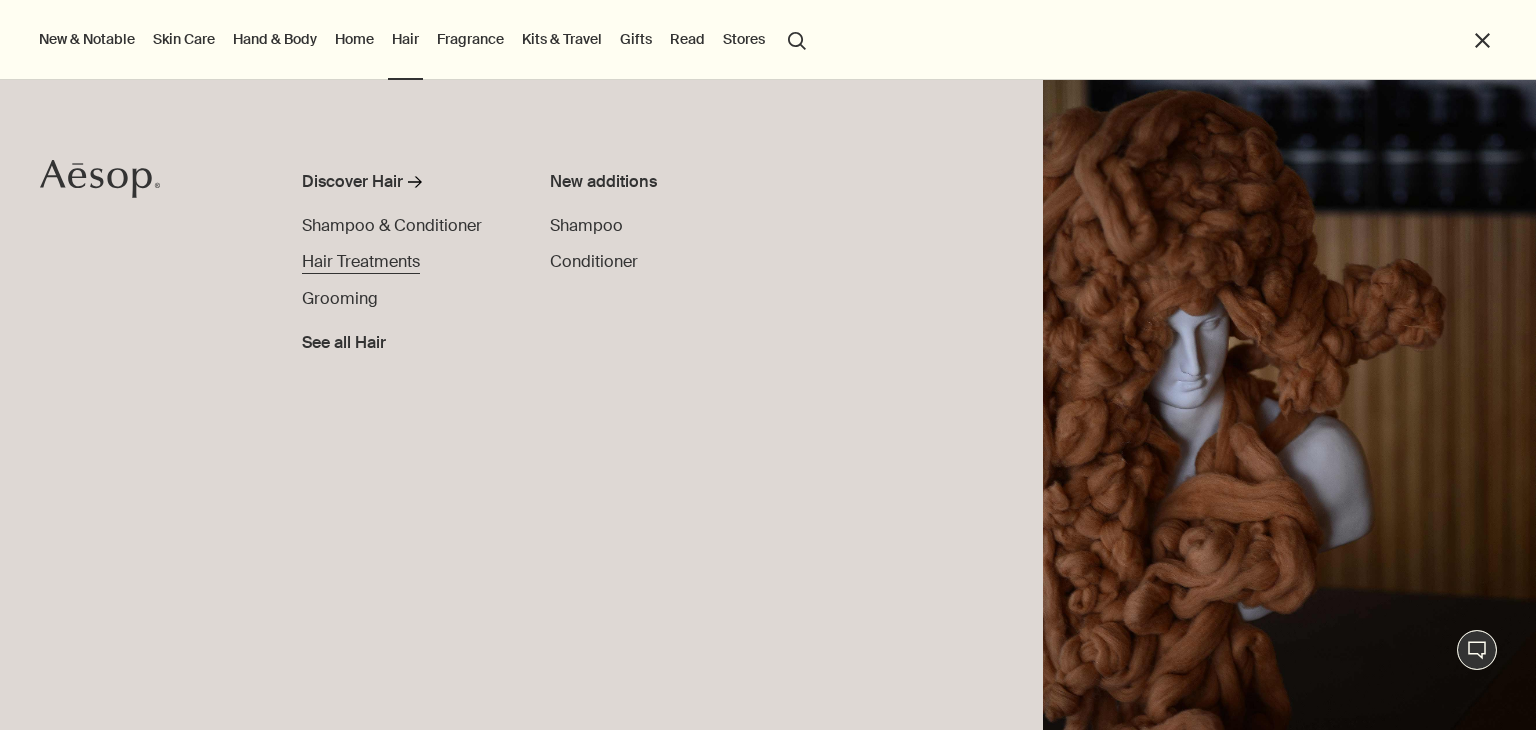 click on "Hair Treatments" at bounding box center (361, 261) 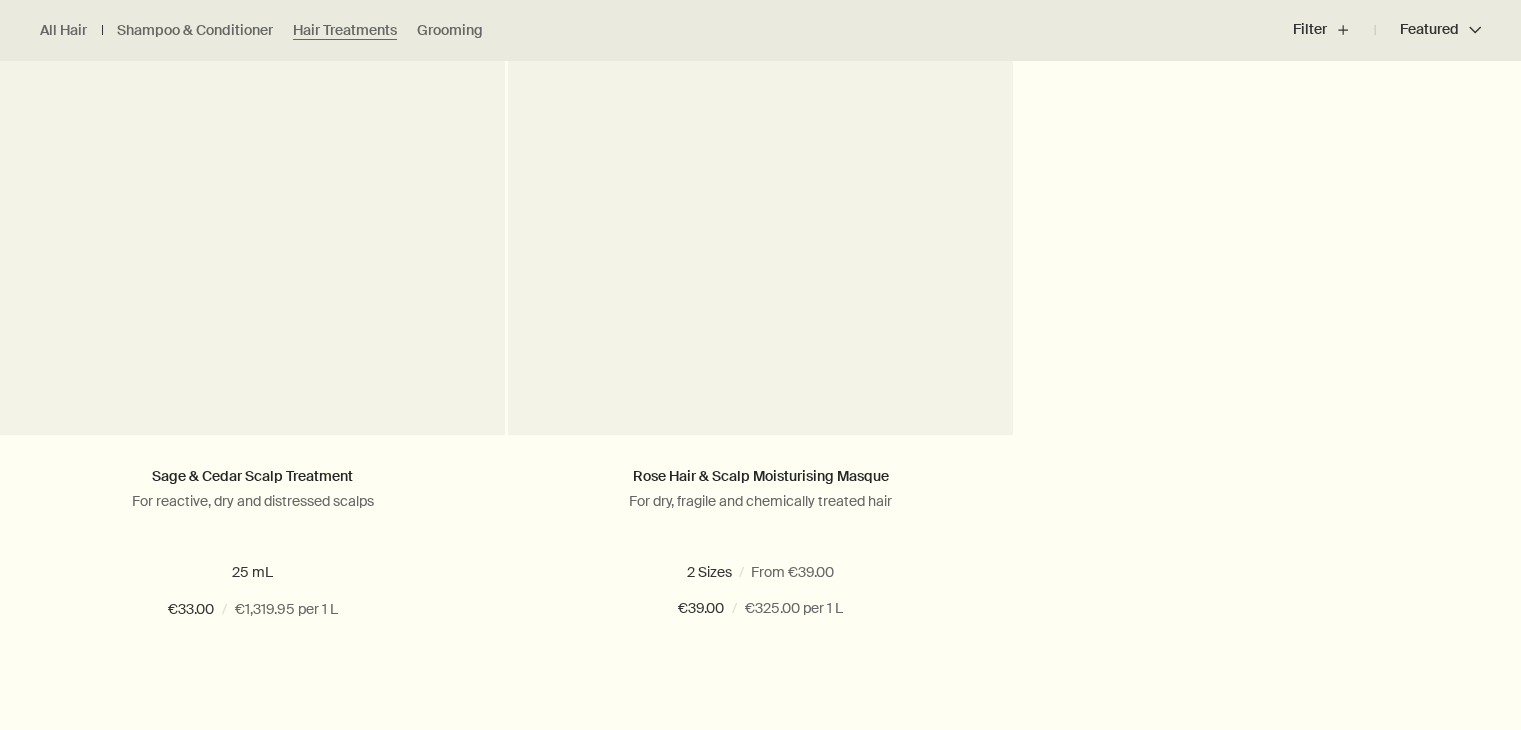 scroll, scrollTop: 0, scrollLeft: 0, axis: both 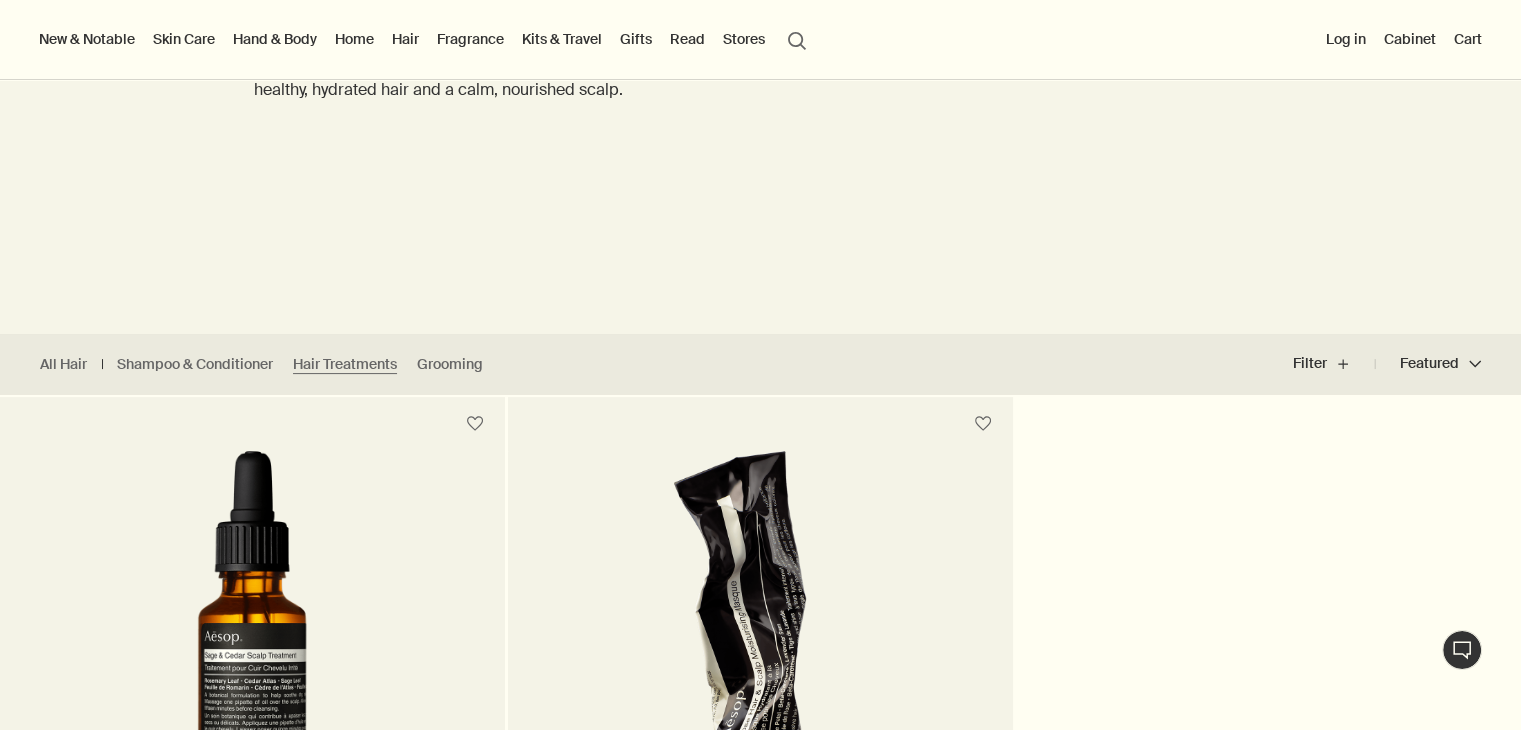 click on "Grooming" at bounding box center [470, 364] 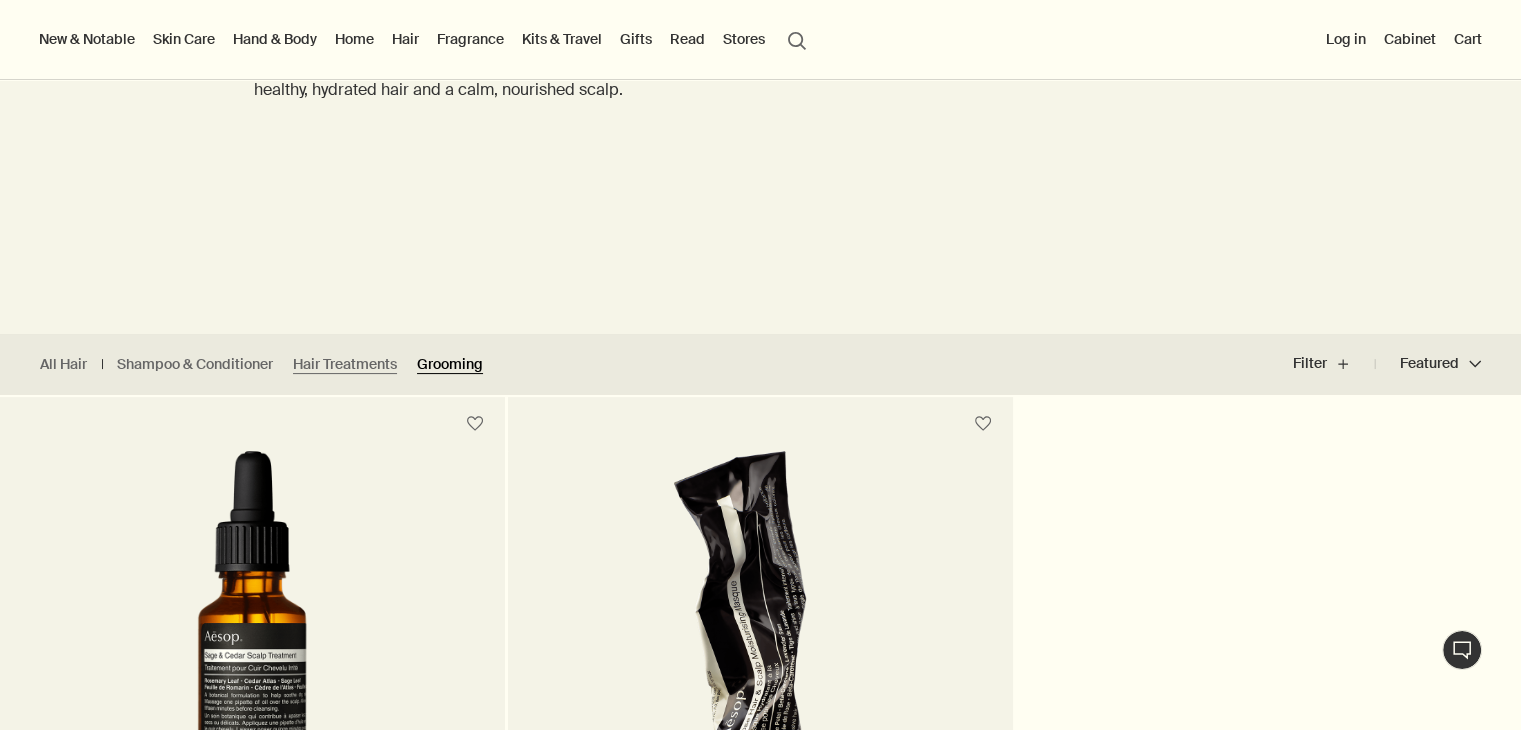 click on "Grooming" at bounding box center (450, 364) 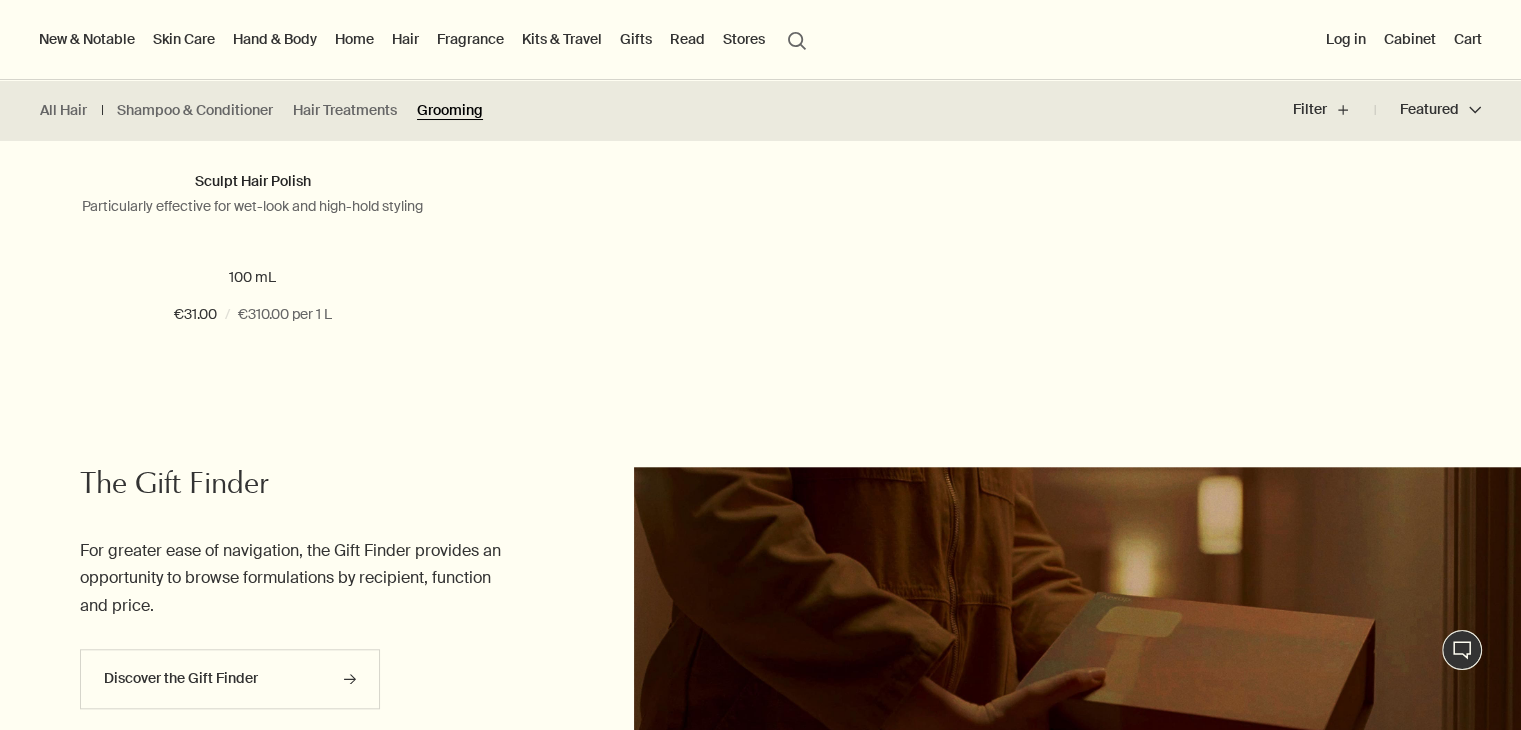 scroll, scrollTop: 1500, scrollLeft: 0, axis: vertical 